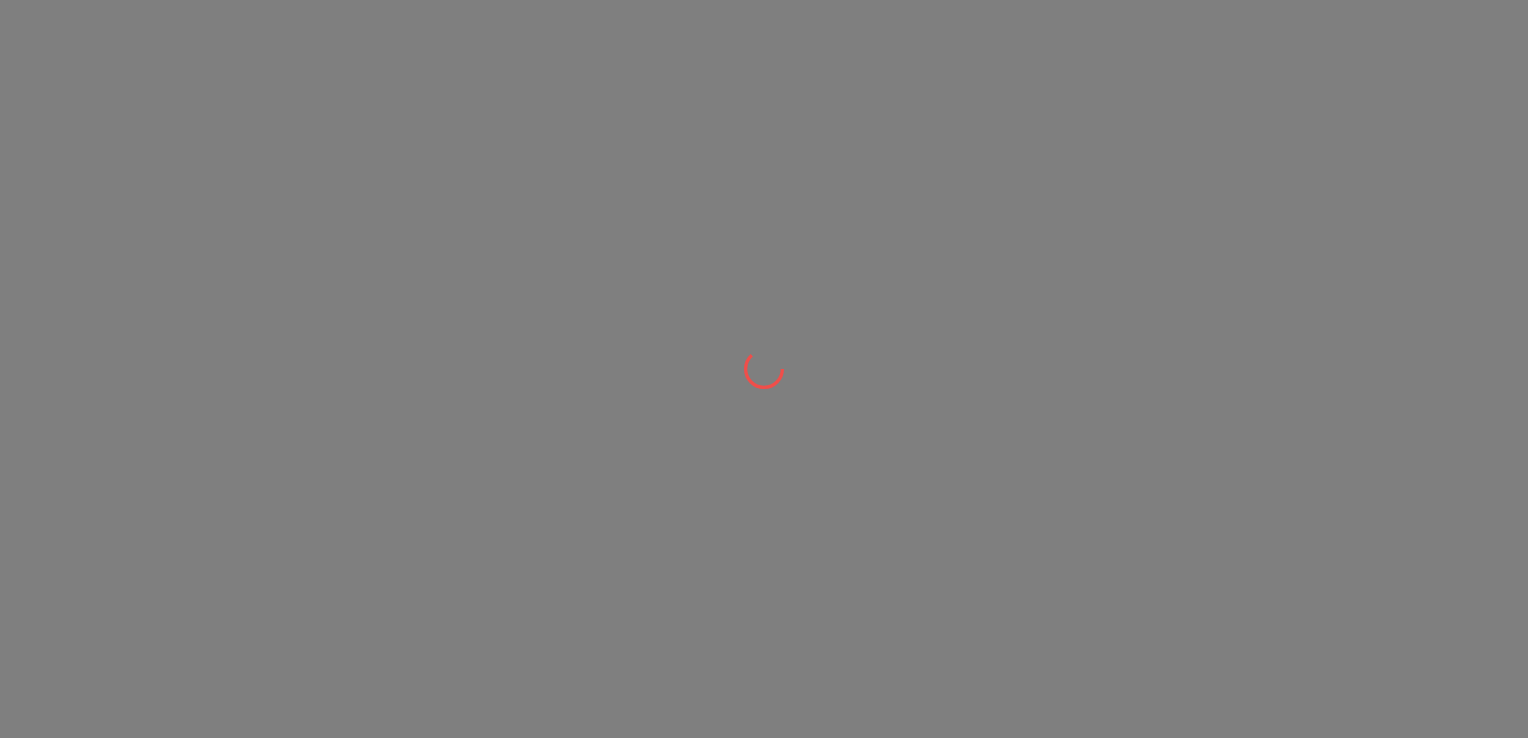 scroll, scrollTop: 0, scrollLeft: 0, axis: both 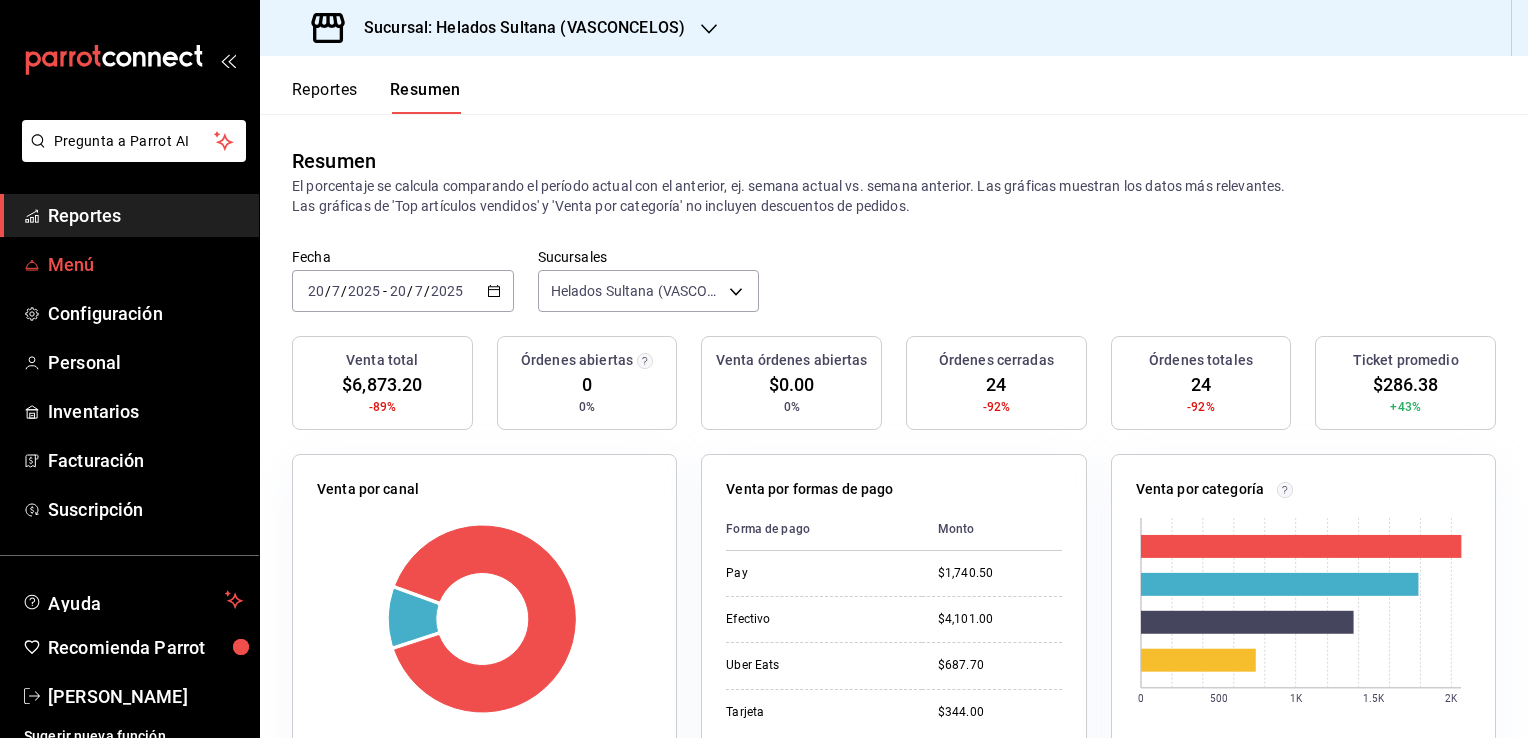 click on "Menú" at bounding box center [129, 264] 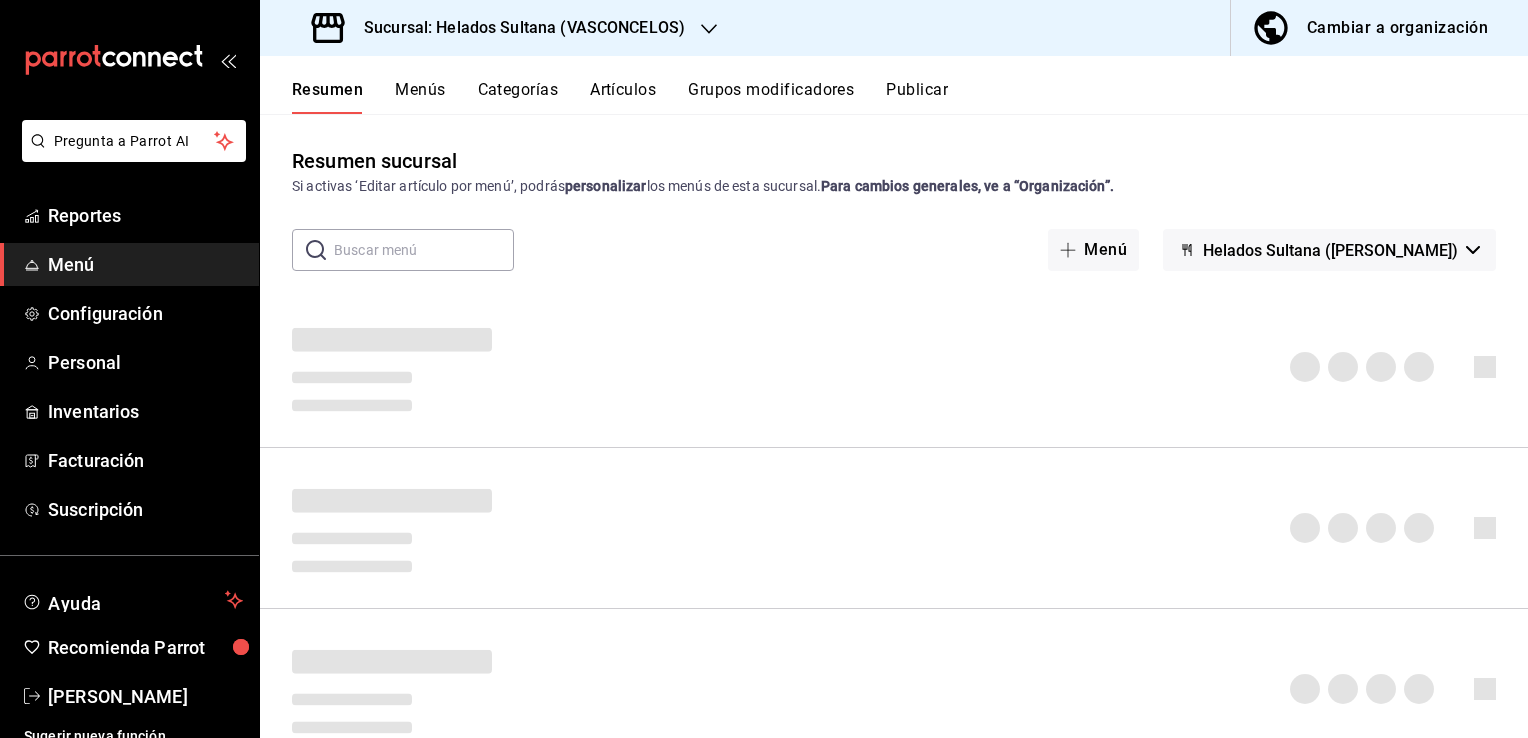 click on "Helados Sultana ([PERSON_NAME])" at bounding box center (1330, 250) 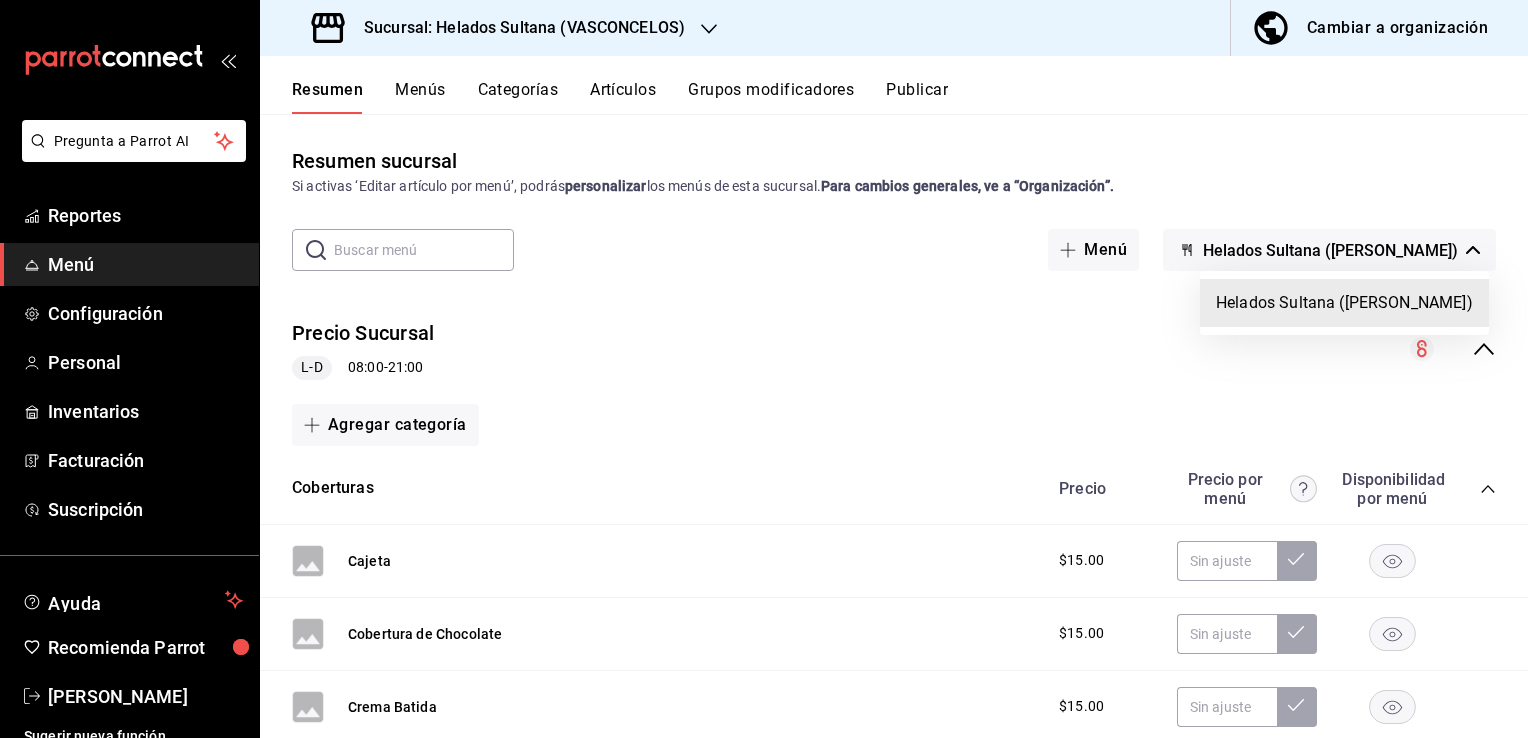 click at bounding box center [764, 369] 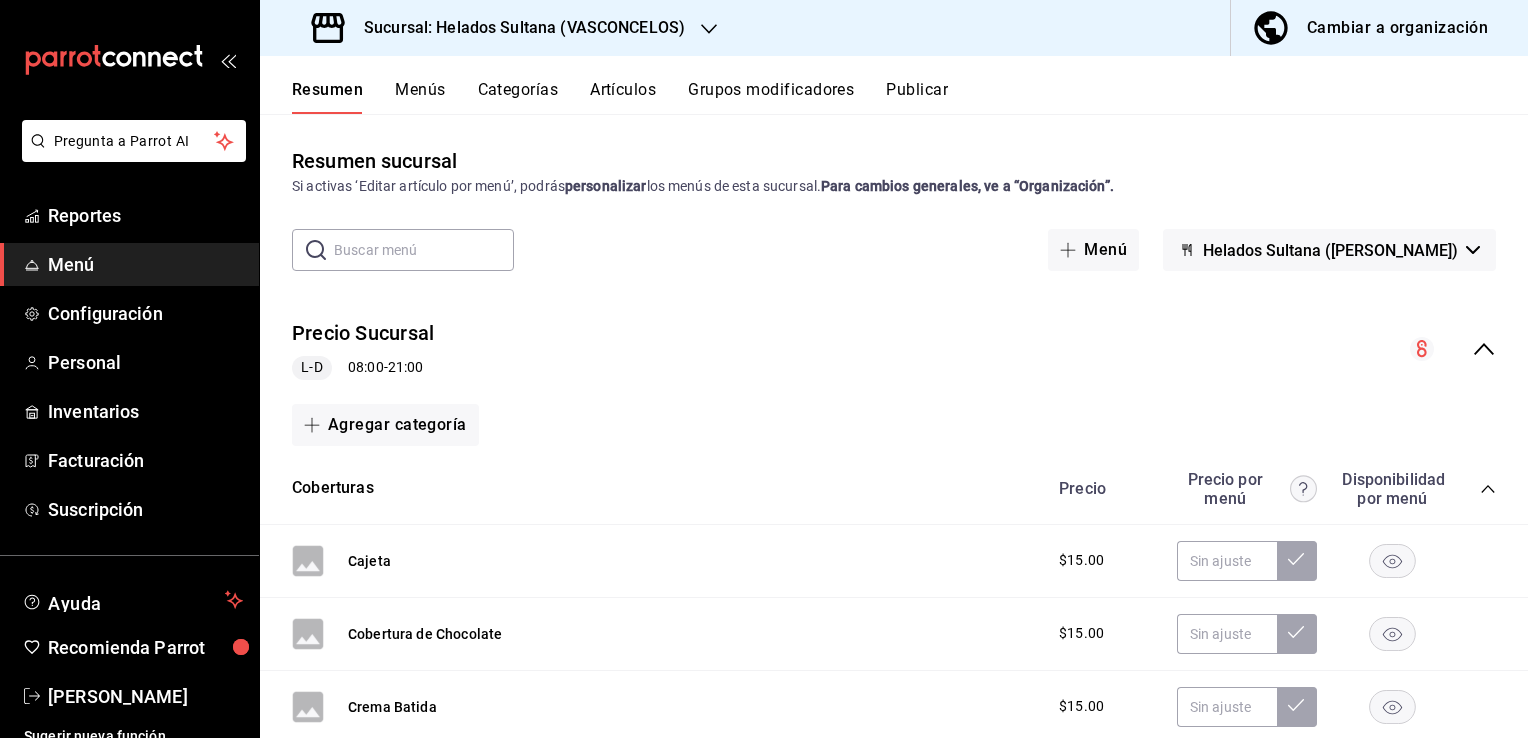 click on "Pregunta a Parrot AI Reportes   Menú   Configuración   Personal   Inventarios   Facturación   Suscripción   Ayuda Recomienda Parrot   [PERSON_NAME]   Sugerir nueva función   Sucursal: Helados Sultana ([PERSON_NAME]) Cambiar a organización Resumen Menús Categorías Artículos Grupos modificadores Publicar Resumen sucursal Si activas ‘Editar artículo por menú’, podrás  personalizar  los menús de esta sucursal.  Para cambios generales, ve a “Organización”. ​ ​ Menú Helados Sultana ([PERSON_NAME]) Precio Sucursal L-D 08:00  -  21:00 Agregar categoría Coberturas Precio Precio por menú   Disponibilidad por menú Cajeta $15.00 Cobertura de Chocolate $15.00 Crema Batida $15.00 Chamoy $15.00 [PERSON_NAME] de Chocolate $15.00 Mermelada $15.00 Agregar artículo Cereales Precio Precio por menú   Disponibilidad por menú Arcoiris $15.00 Almedras $15.00 Cacahuate $15.00 Cerezas $15.00 Chile en Polvo $15.00 Arroz Inflado con Chocolate $15.00 Nuez $15.00 Coco Rallado $15.00 Chips San [PERSON_NAME] $15.00" at bounding box center (764, 369) 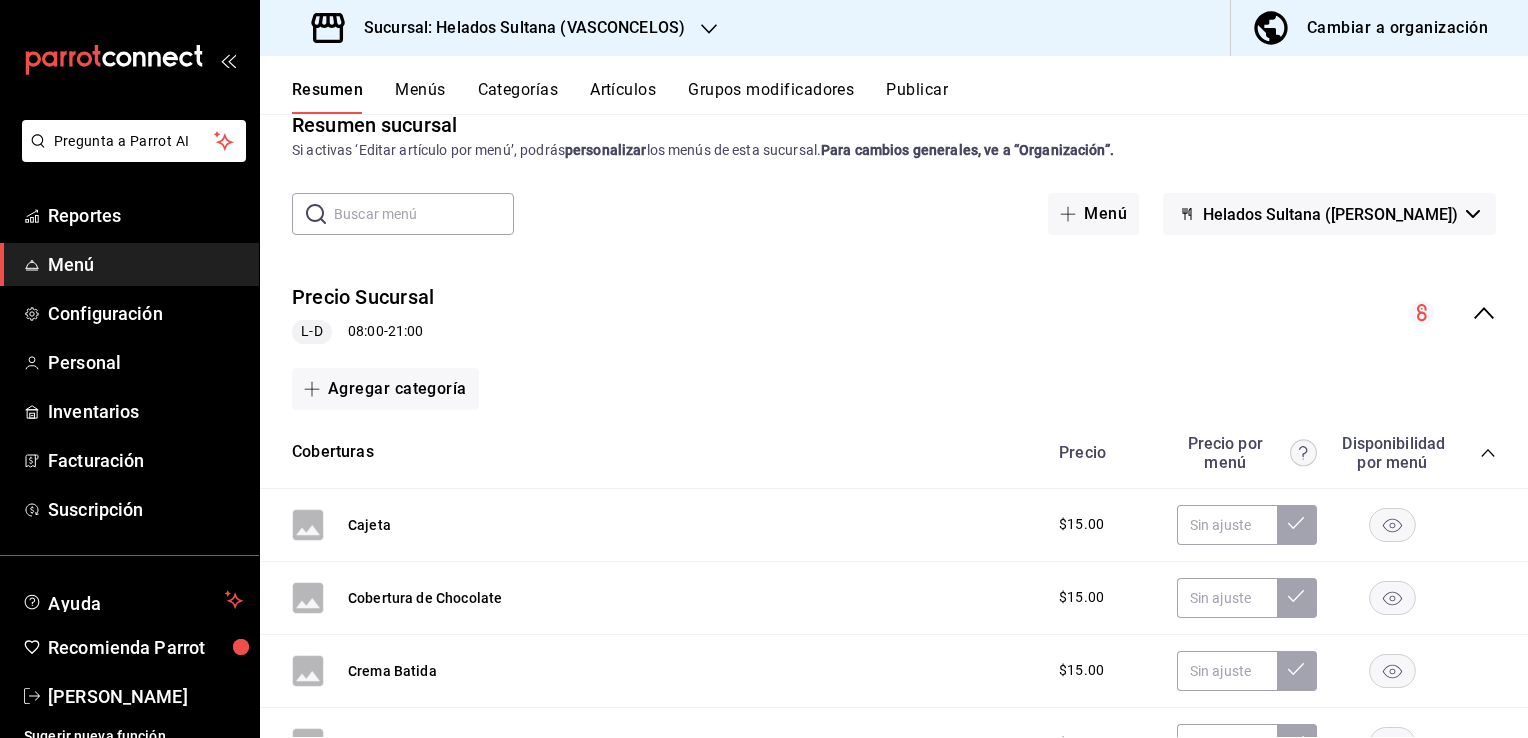 scroll, scrollTop: 0, scrollLeft: 0, axis: both 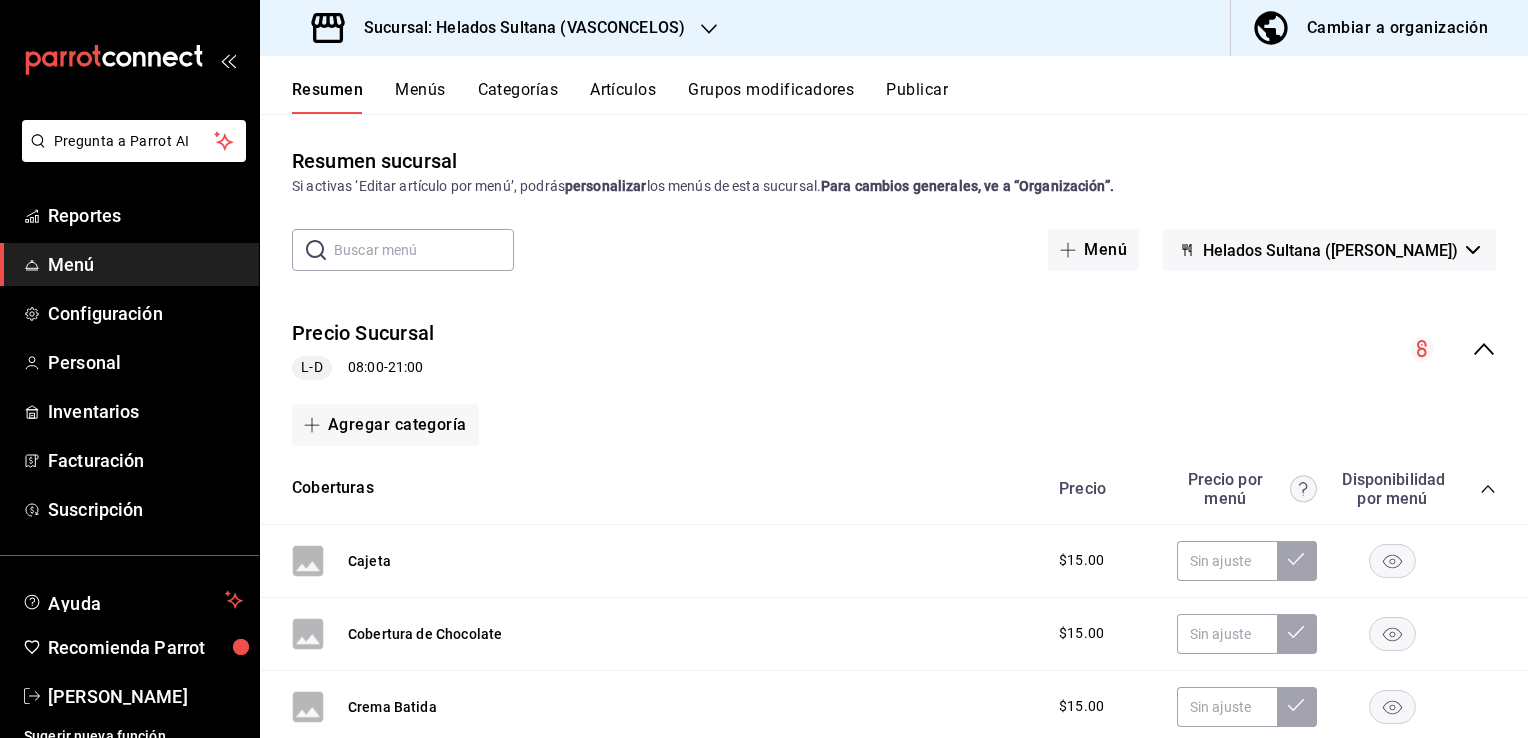 click 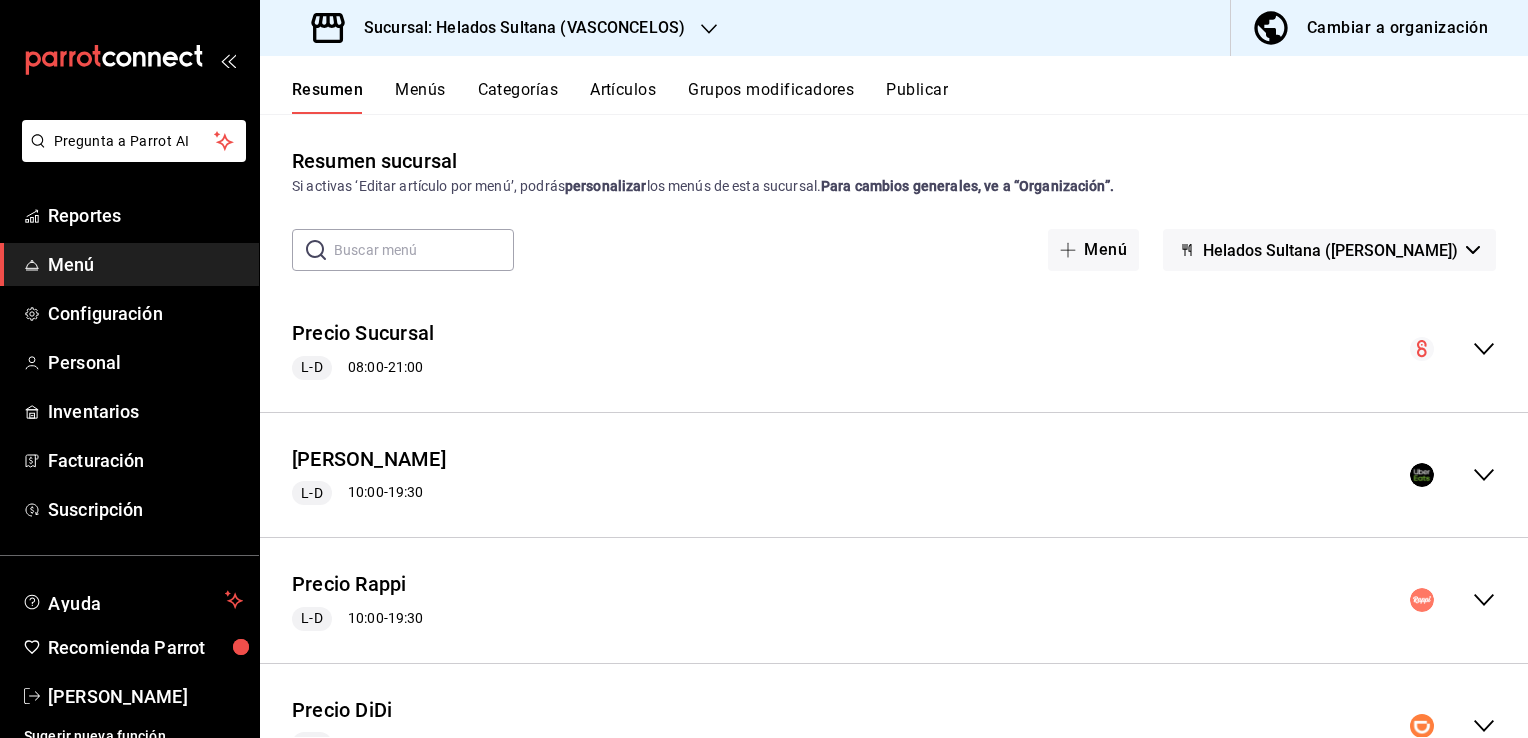 click 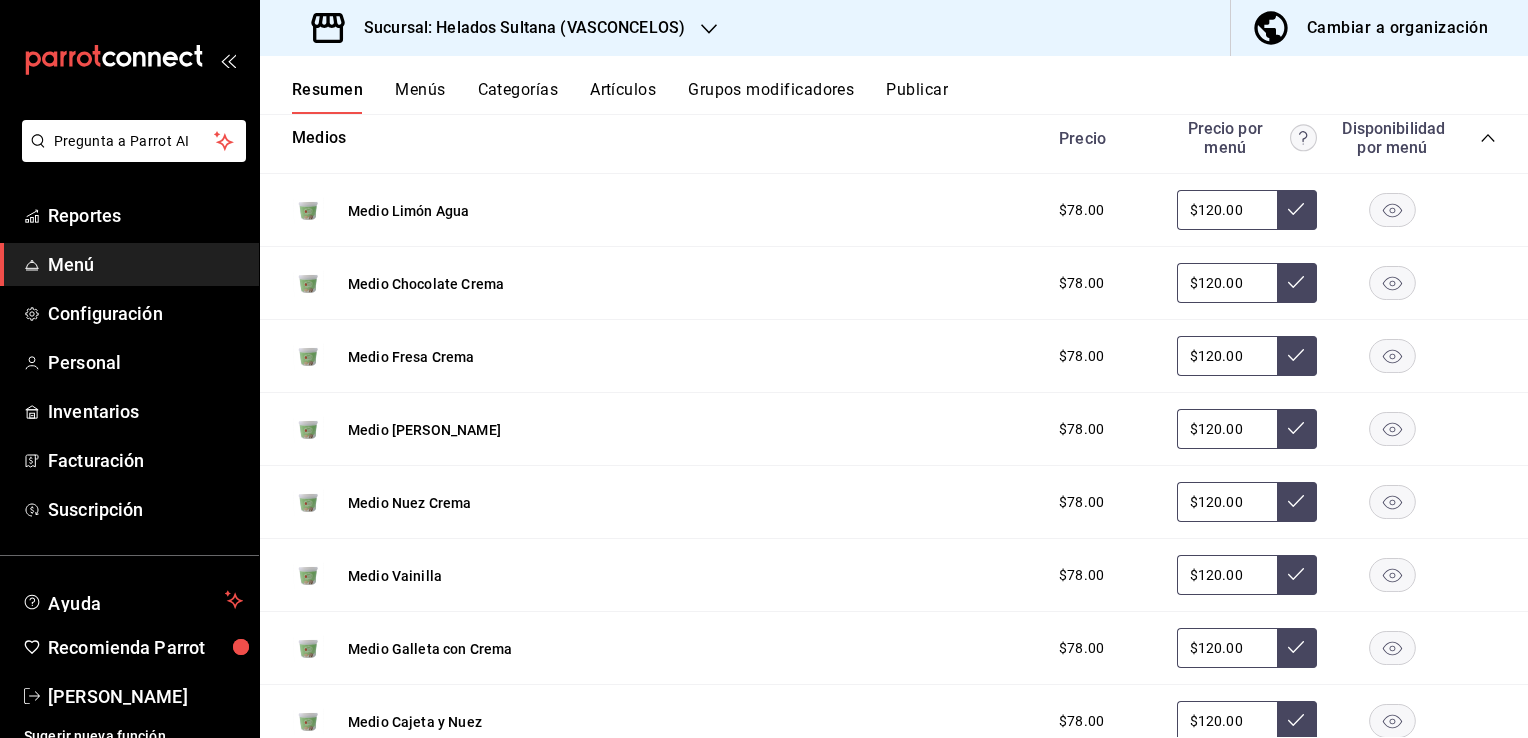 scroll, scrollTop: 480, scrollLeft: 0, axis: vertical 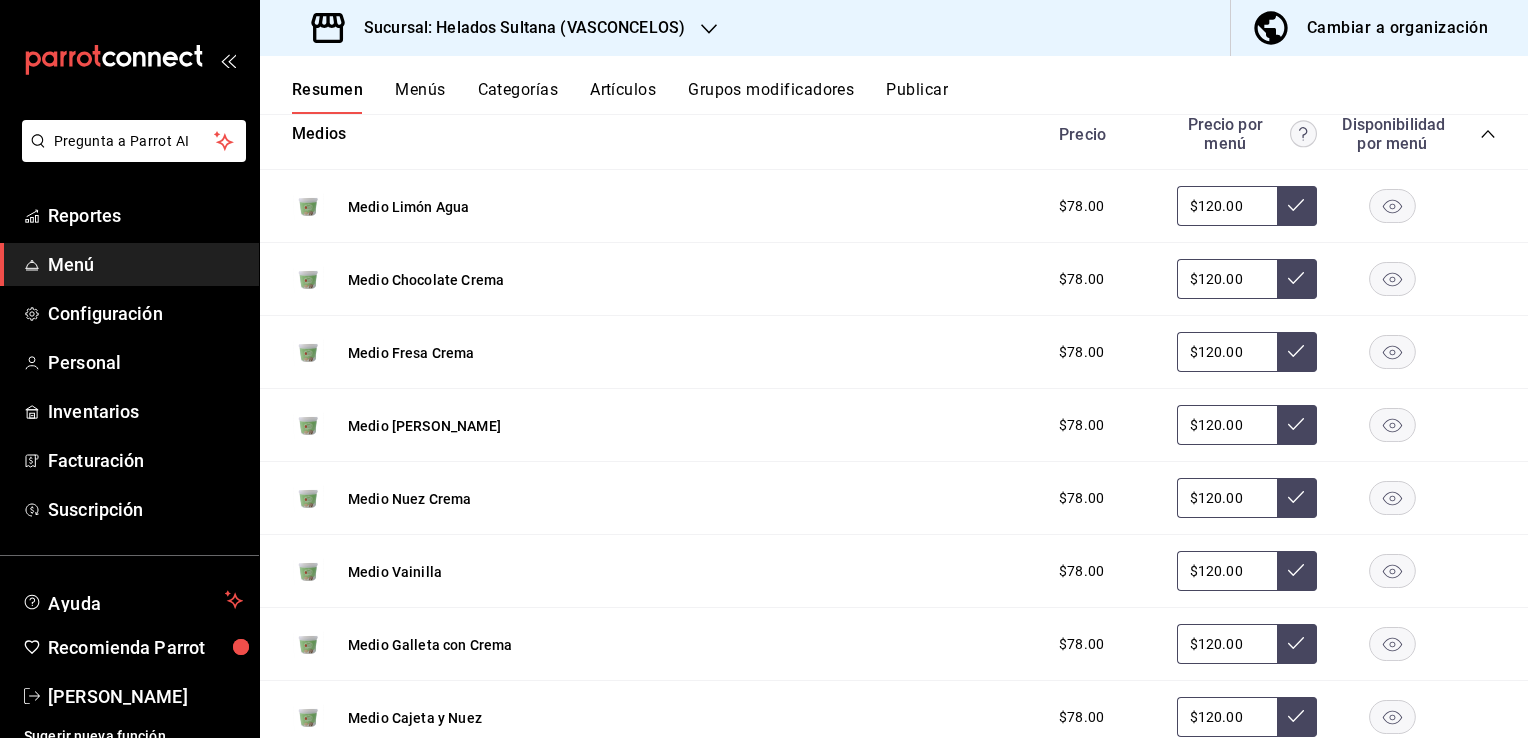 click 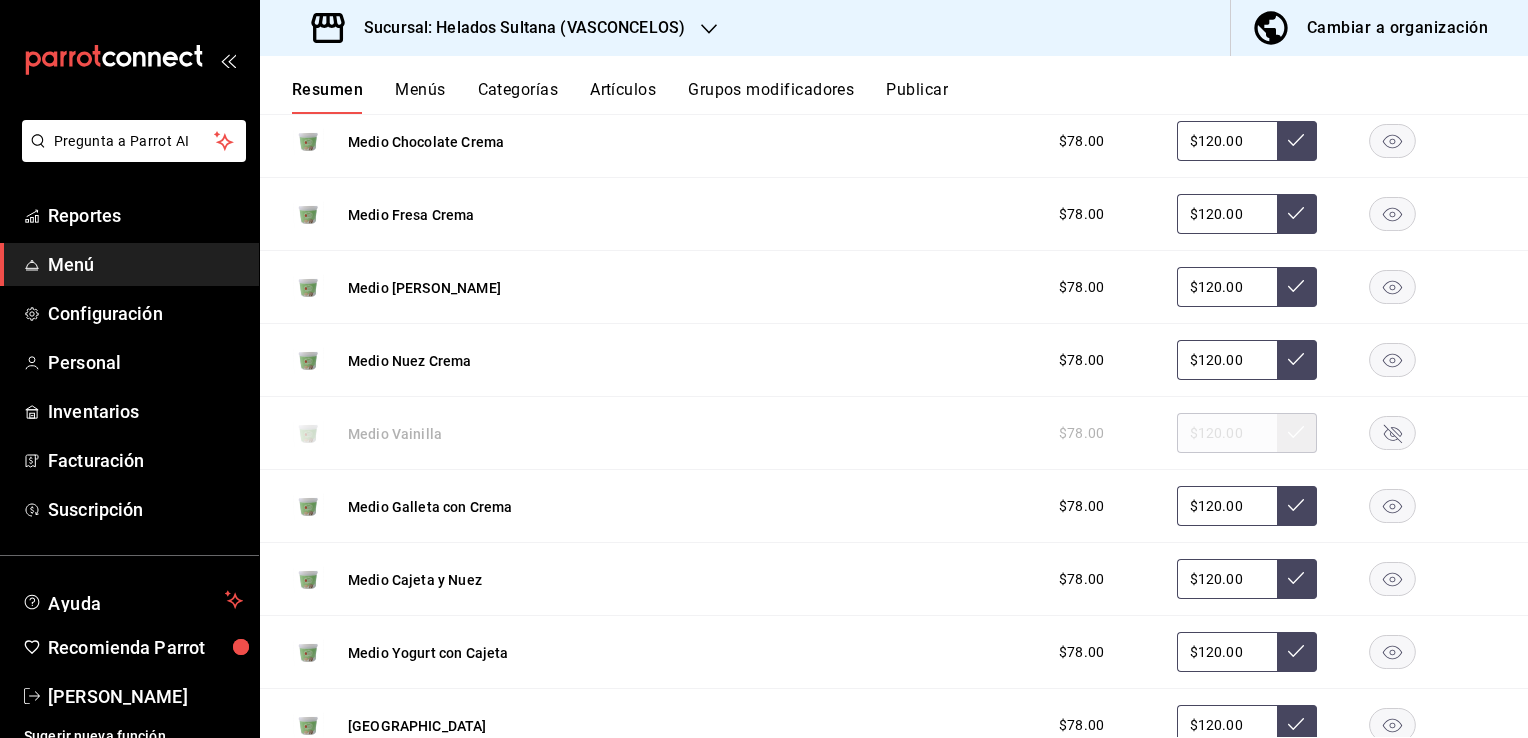 scroll, scrollTop: 640, scrollLeft: 0, axis: vertical 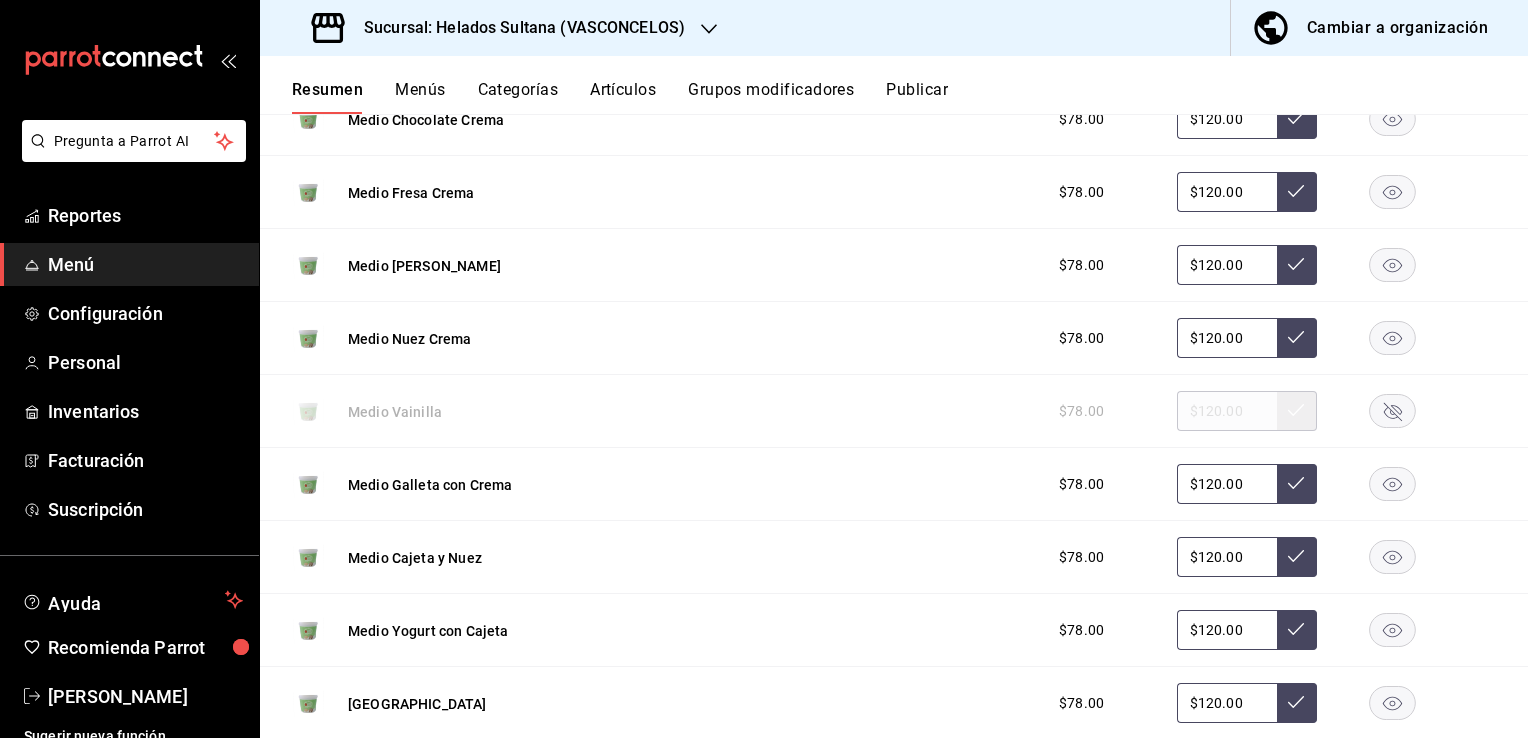 click 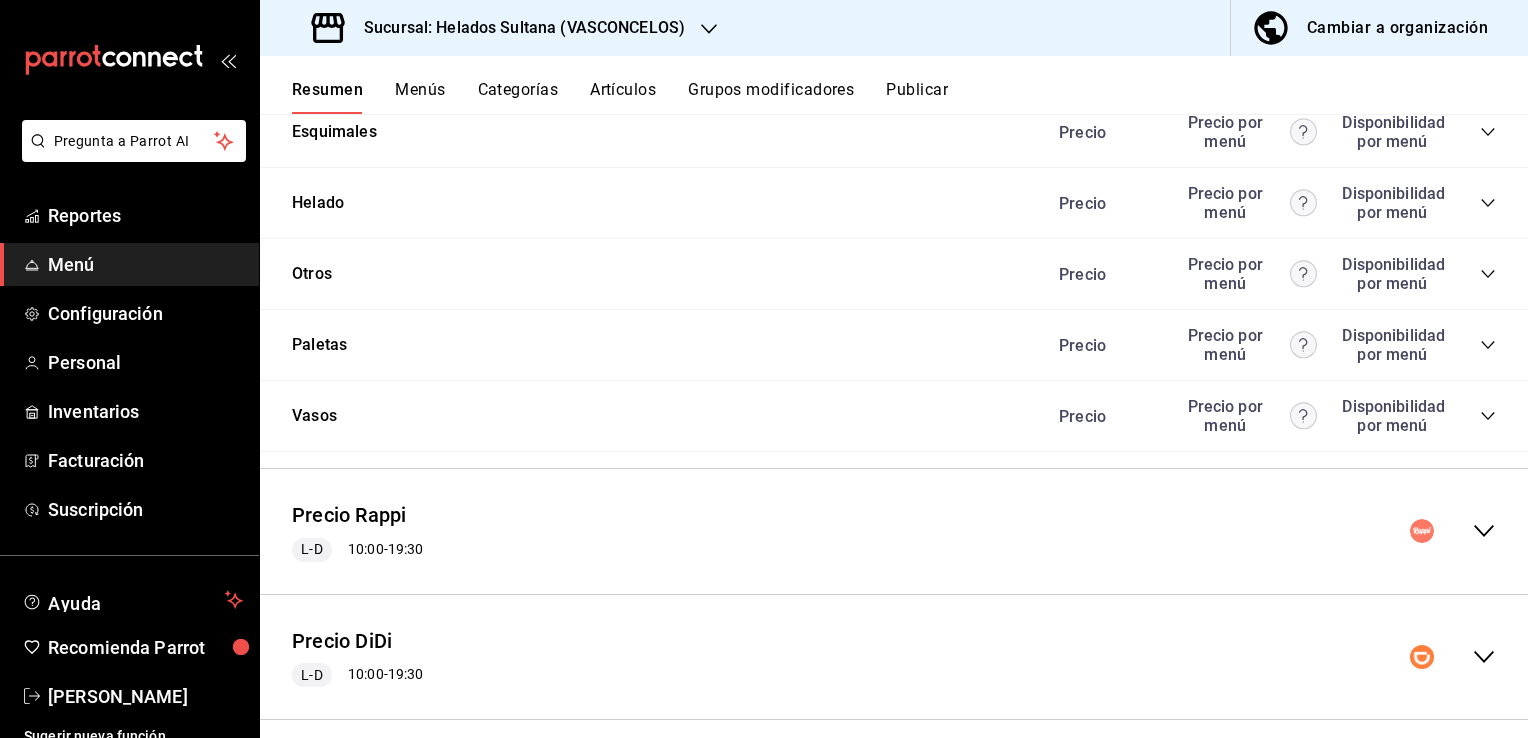 scroll, scrollTop: 2424, scrollLeft: 0, axis: vertical 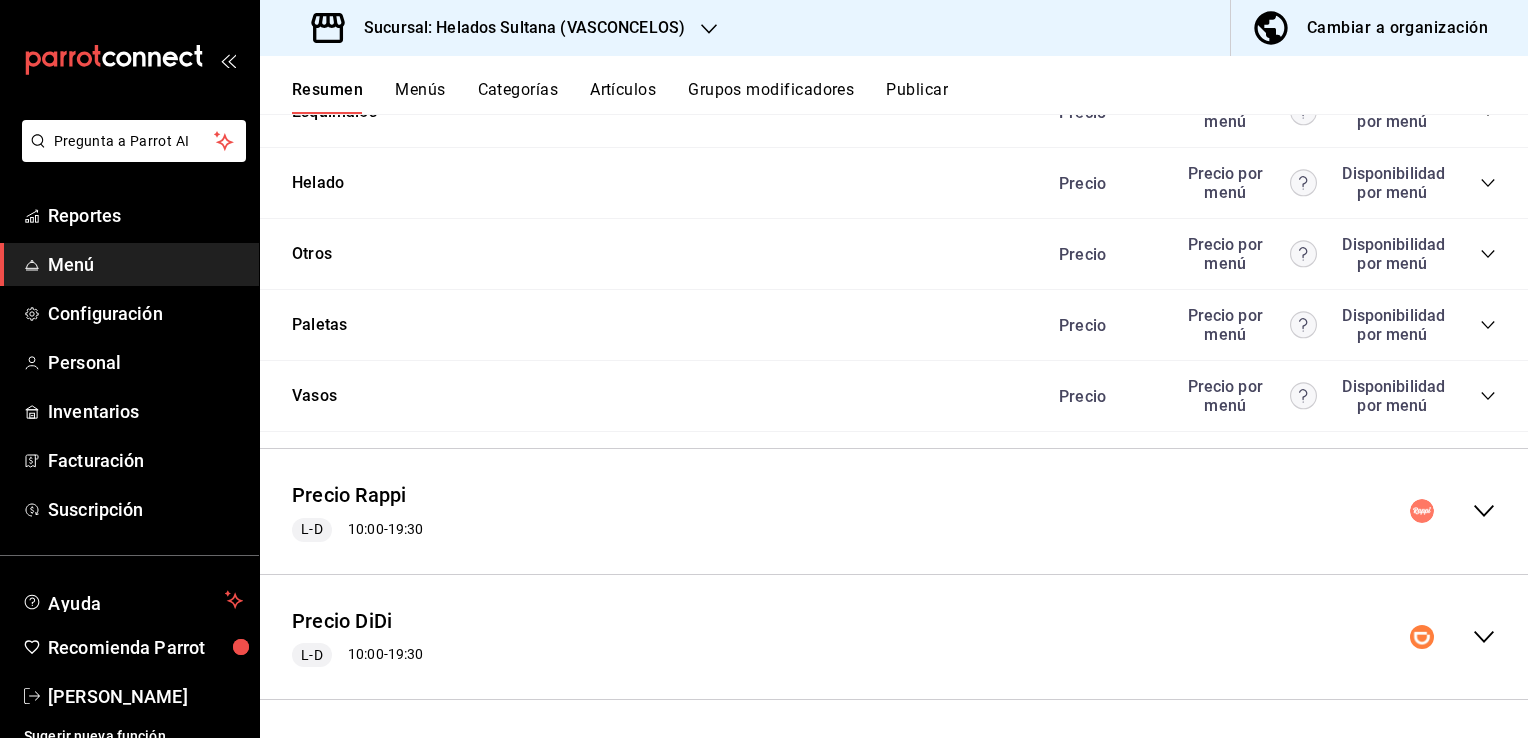 click 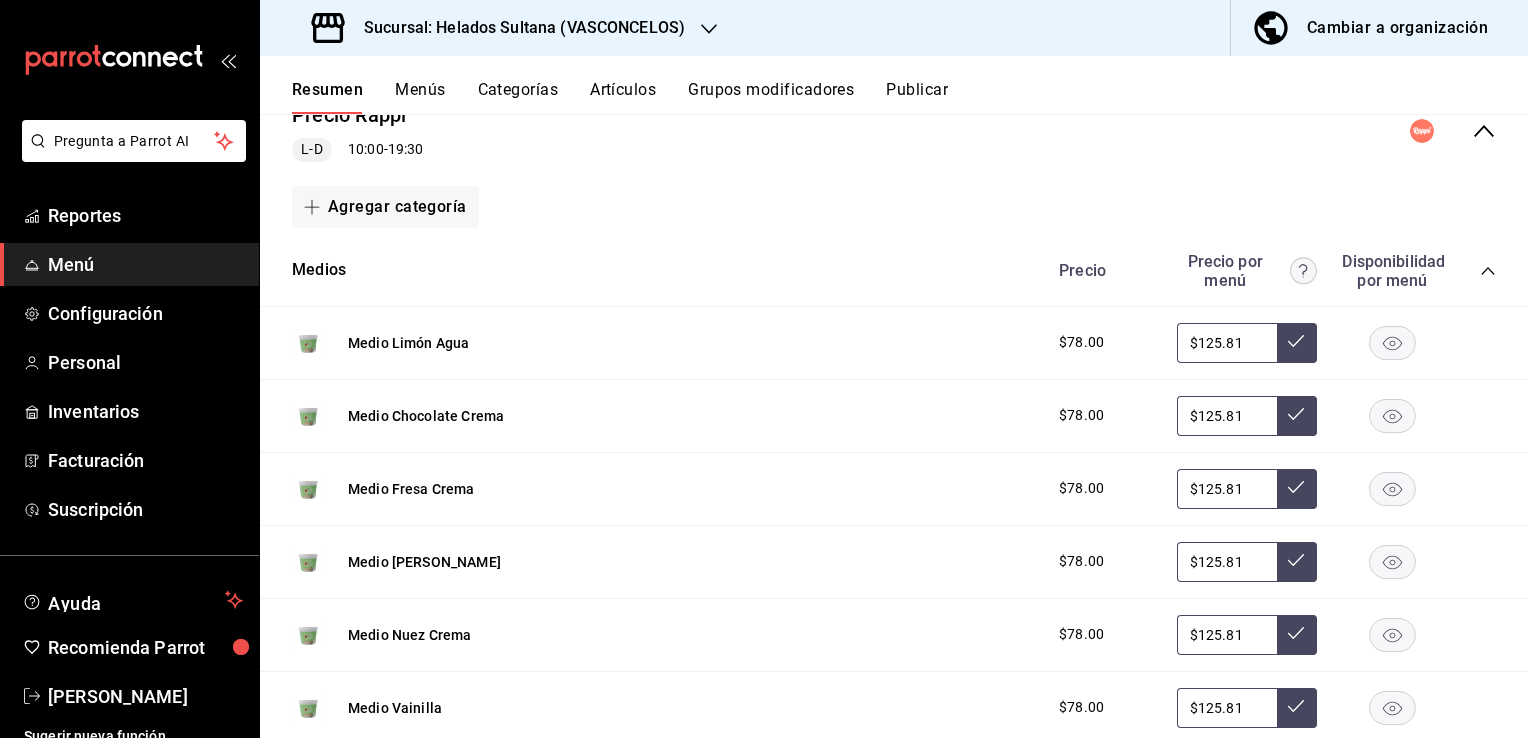scroll, scrollTop: 2984, scrollLeft: 0, axis: vertical 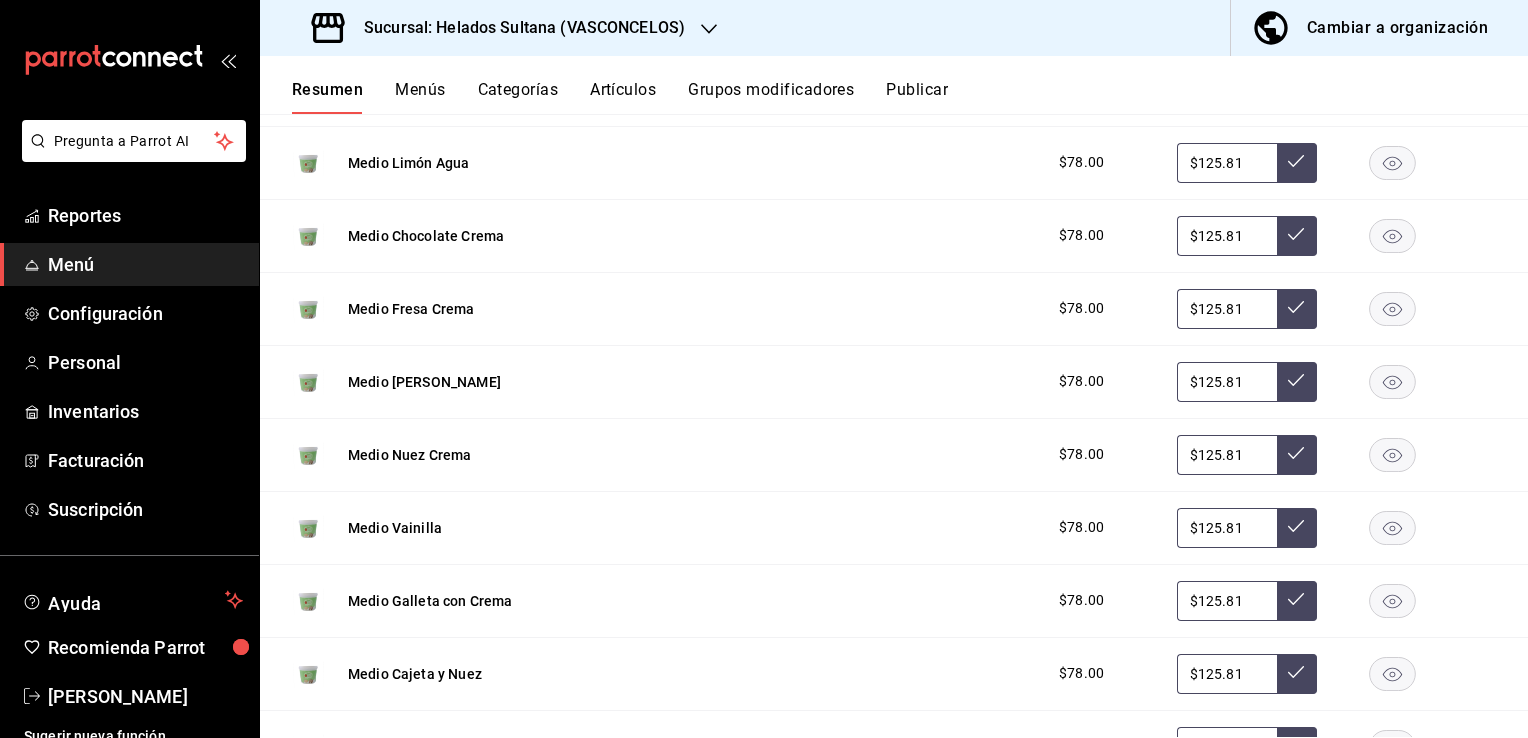click 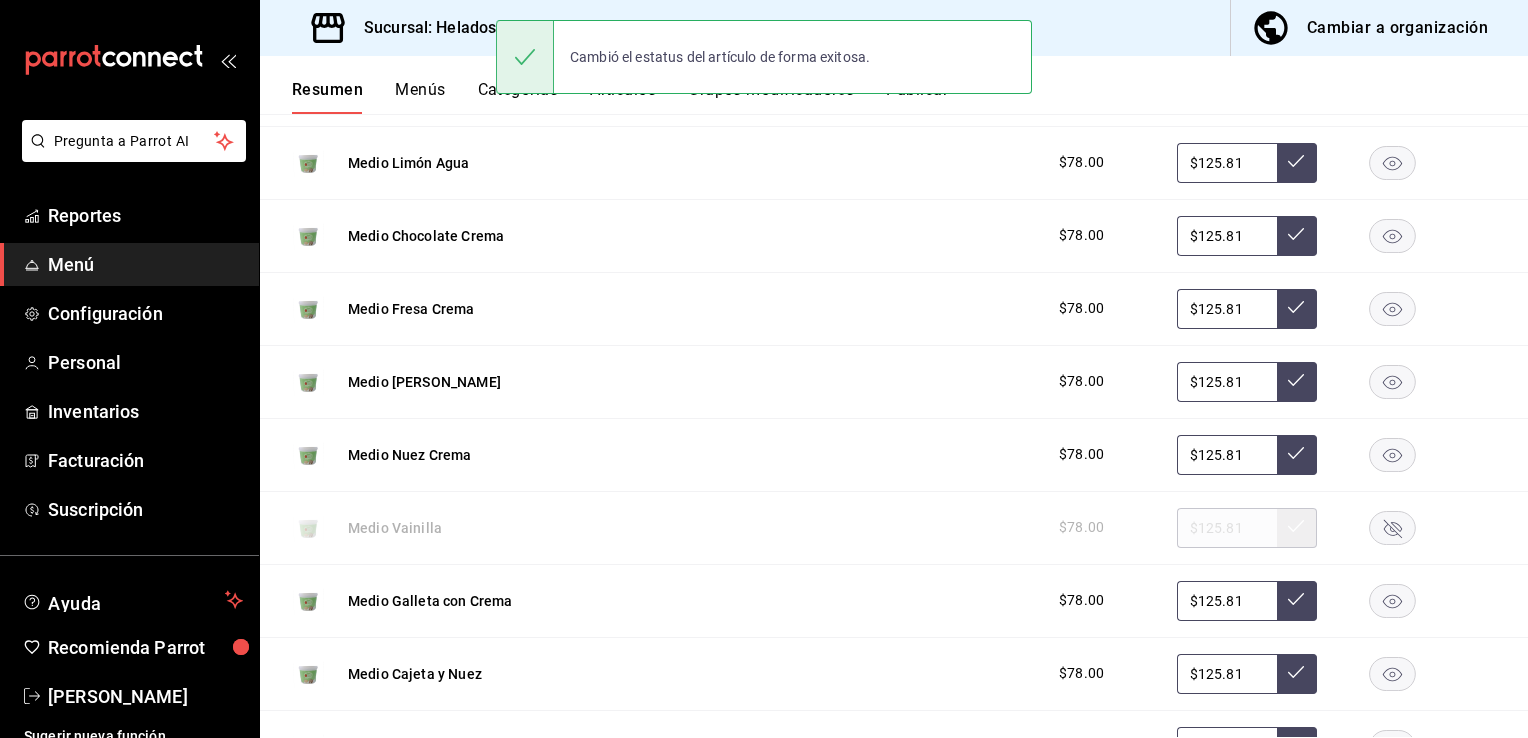 click 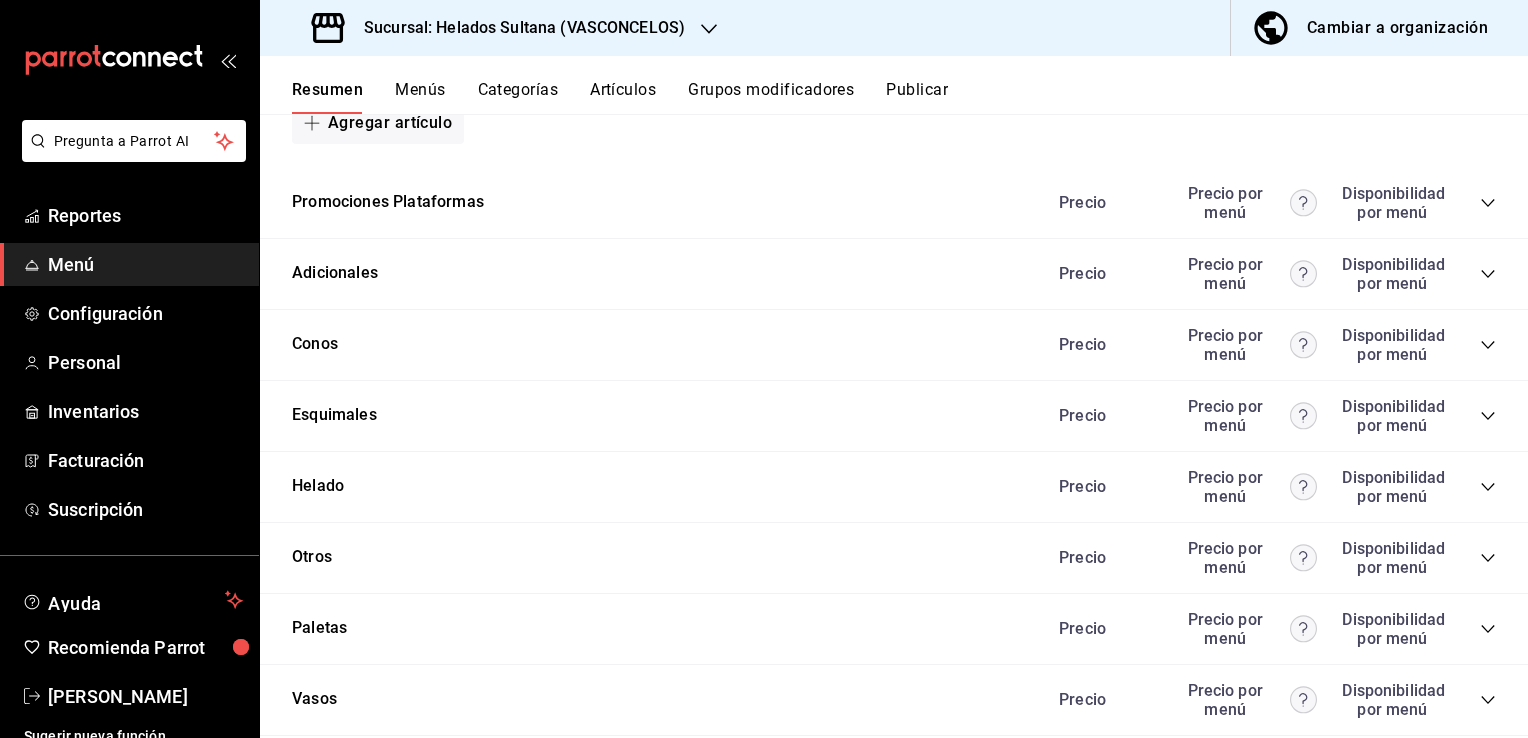 scroll, scrollTop: 4720, scrollLeft: 0, axis: vertical 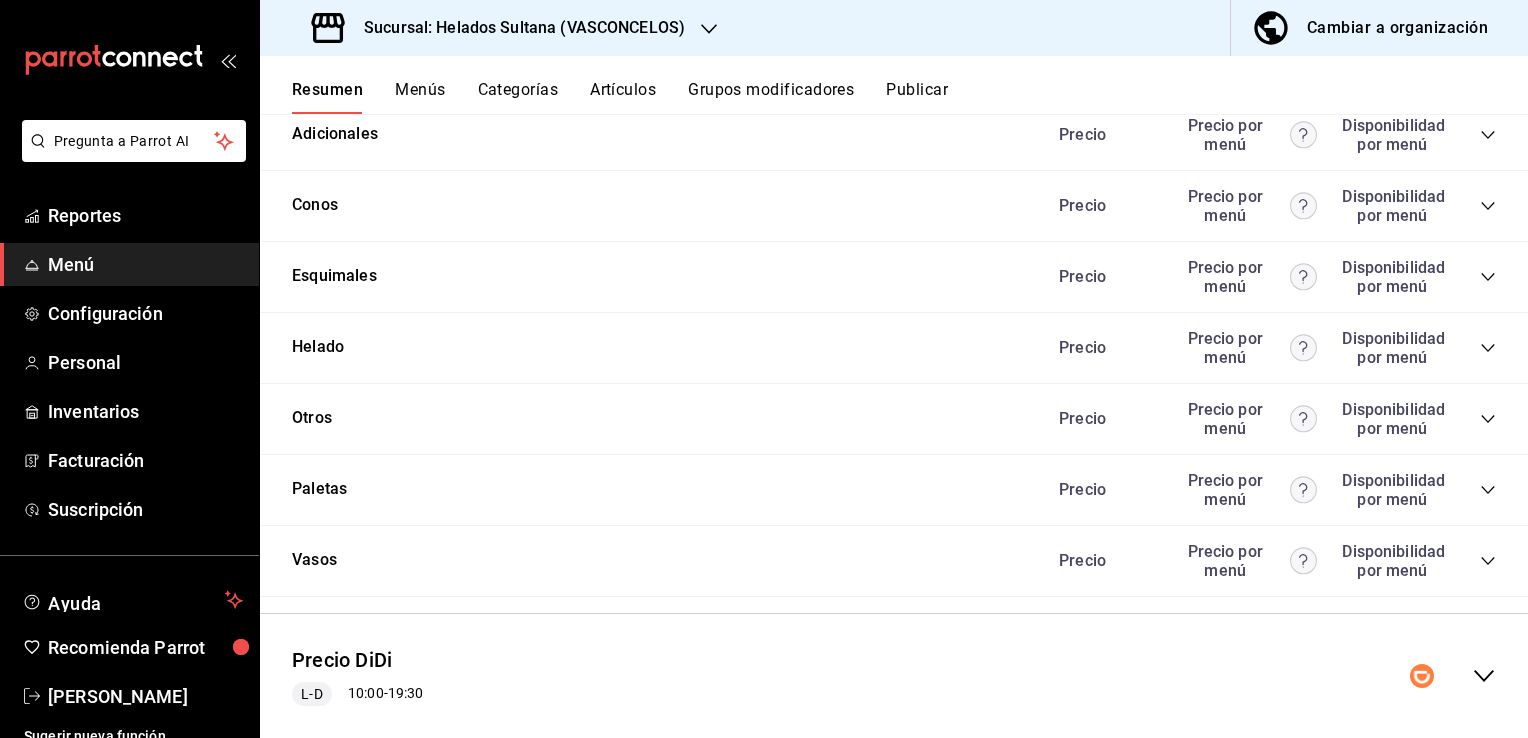 click 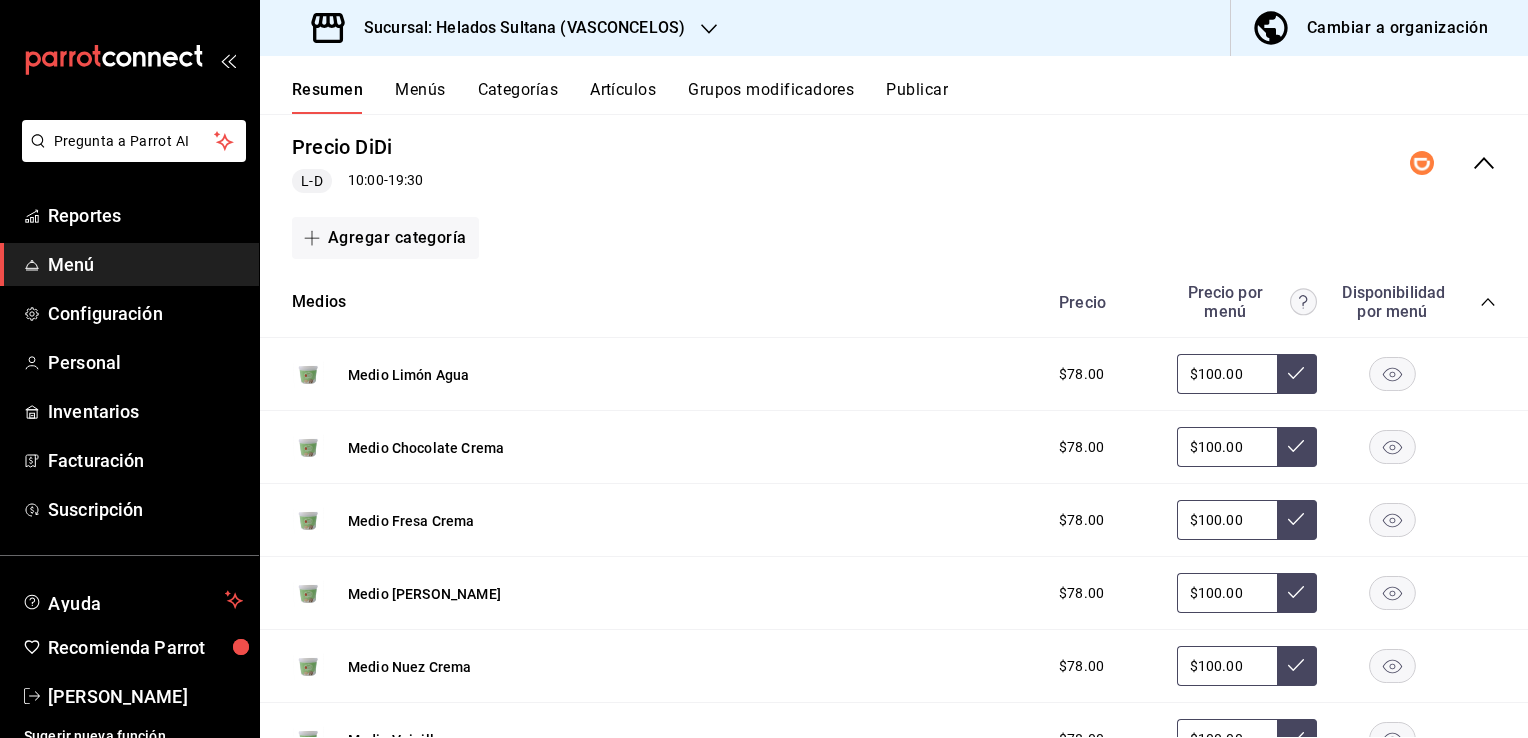 scroll, scrollTop: 5452, scrollLeft: 0, axis: vertical 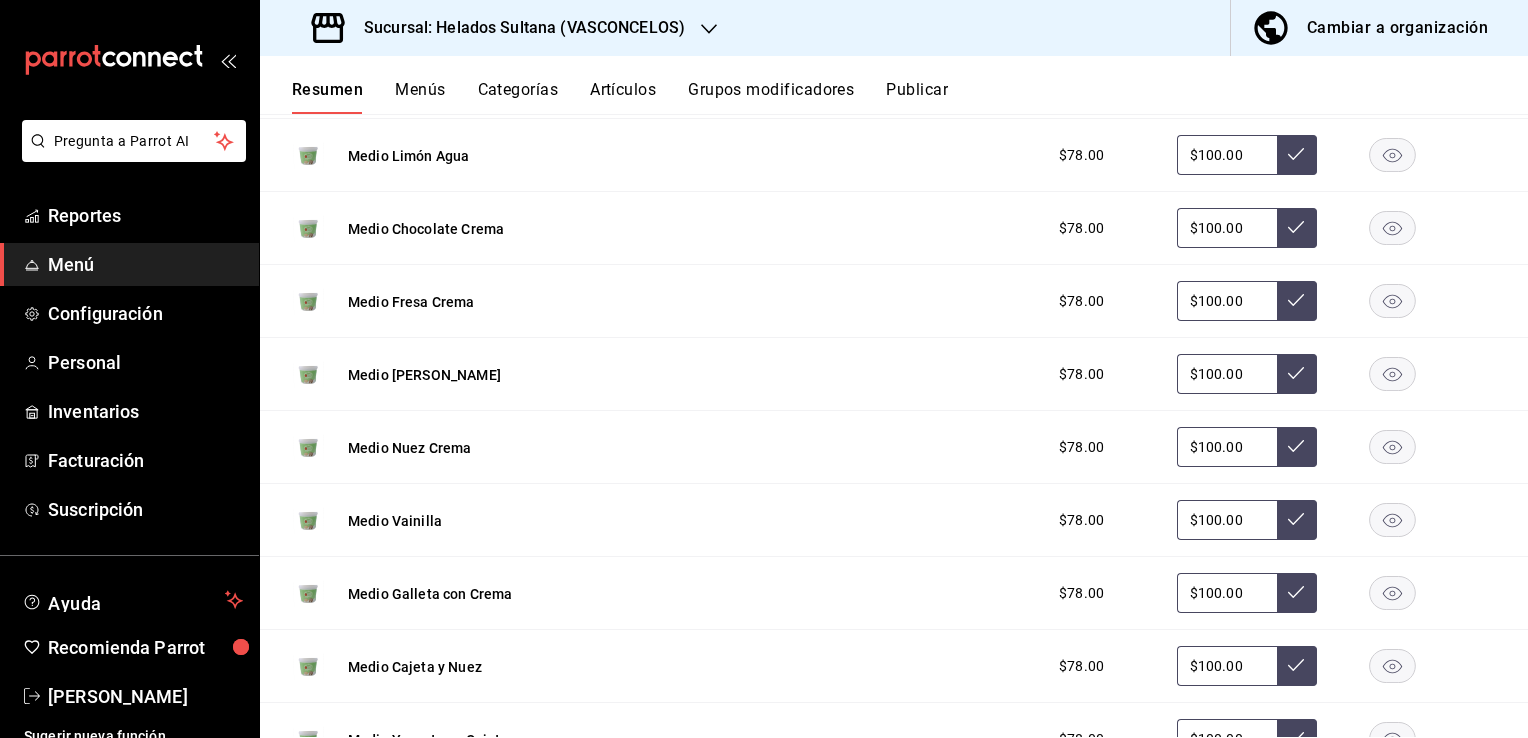 click 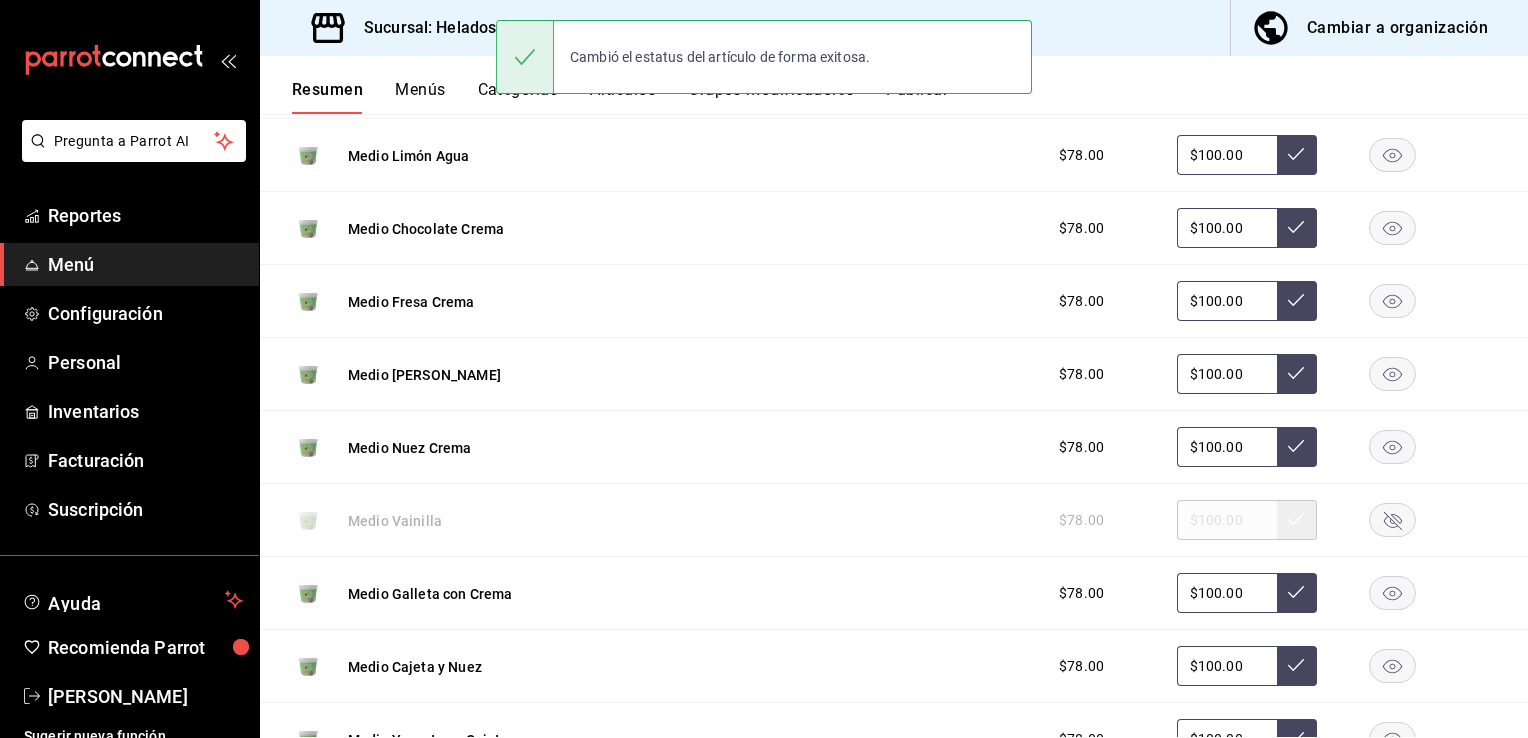 click 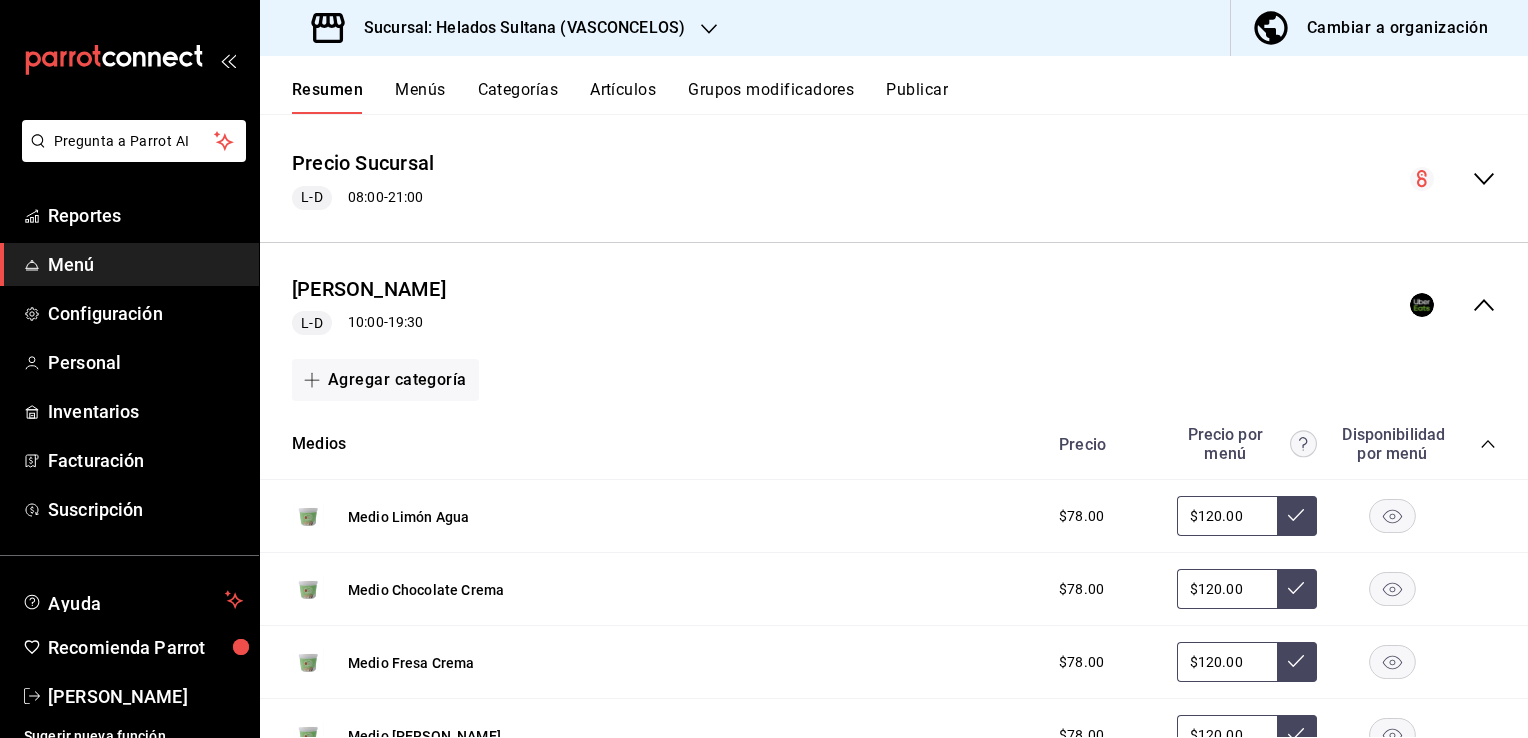 scroll, scrollTop: 0, scrollLeft: 0, axis: both 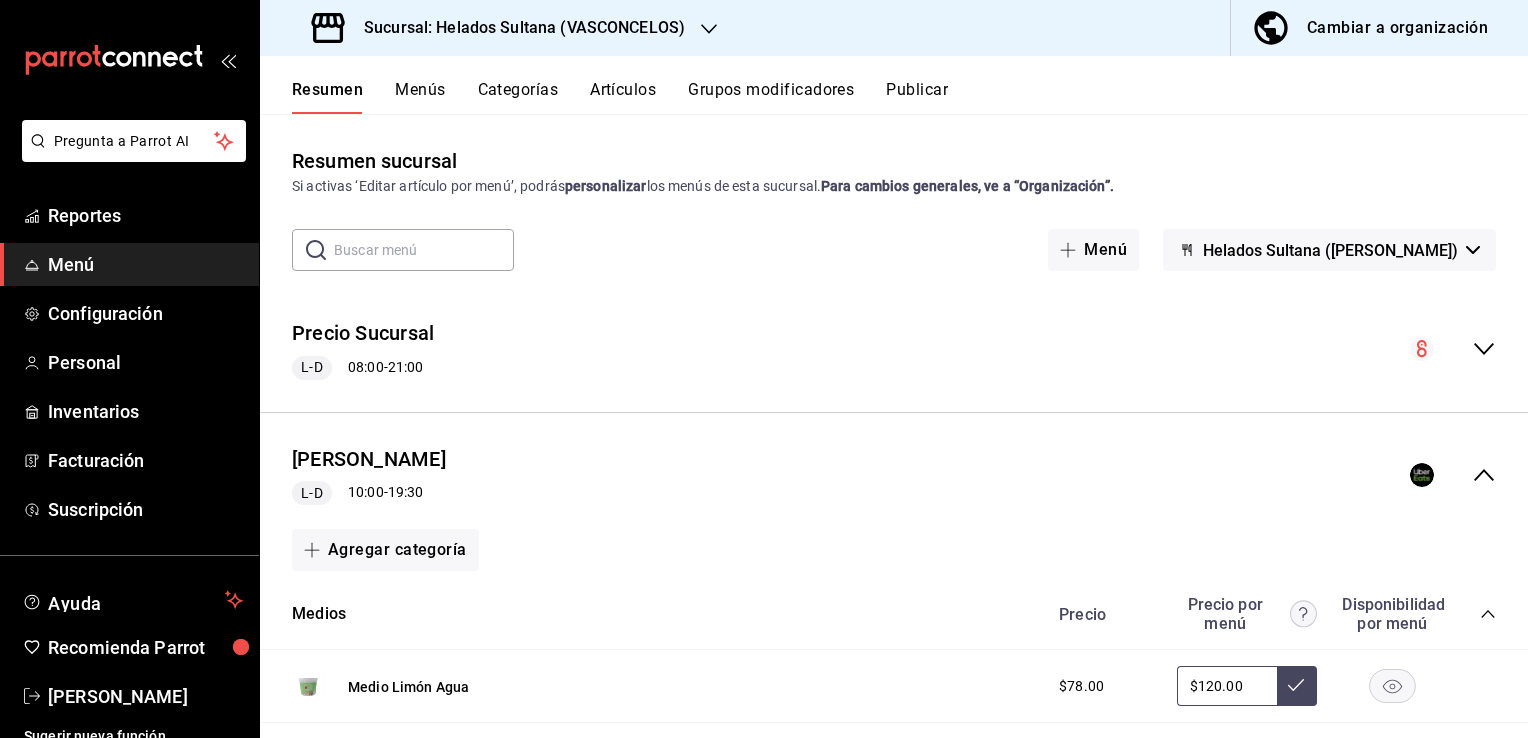 click on "Publicar" at bounding box center (917, 97) 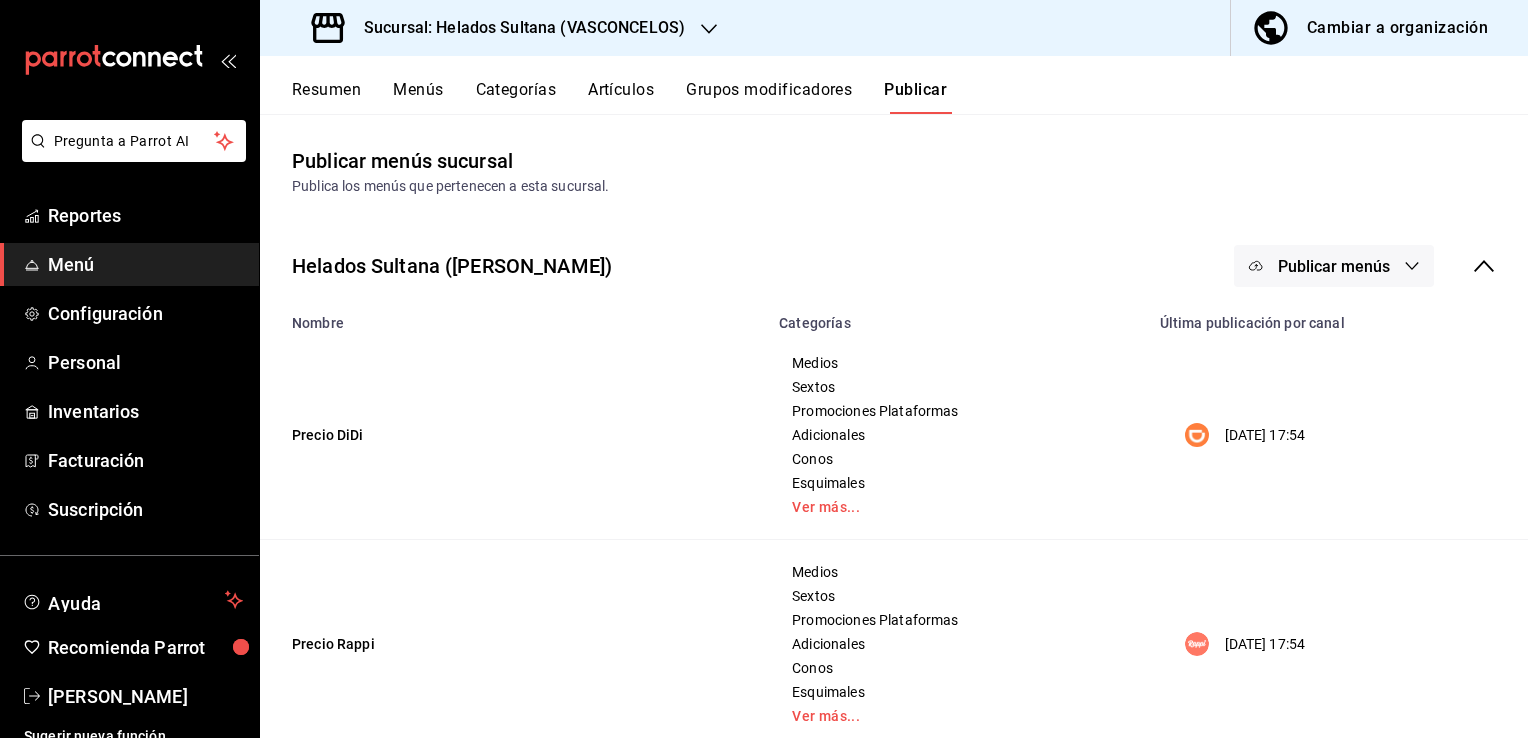 click on "Publicar menús" at bounding box center [1334, 266] 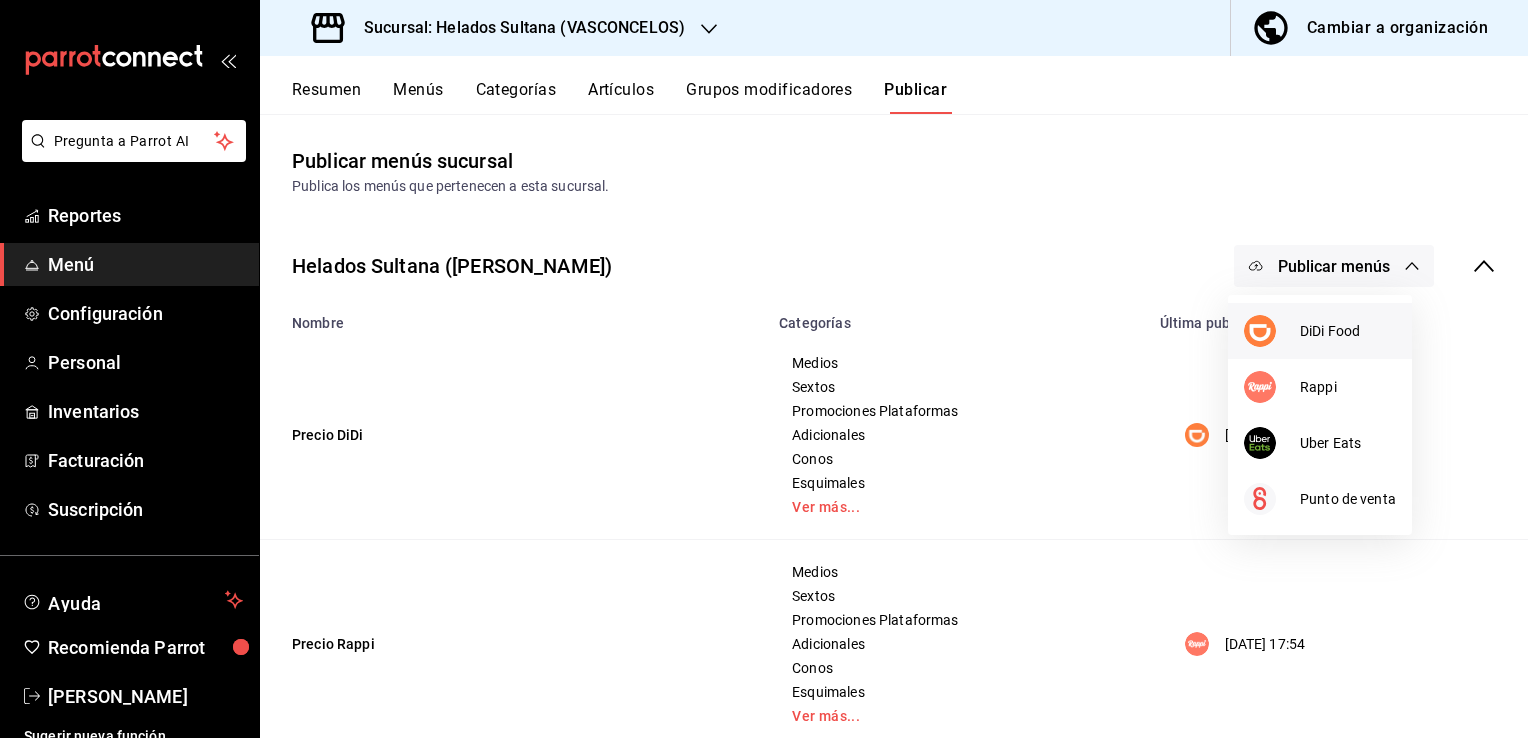 click at bounding box center [1260, 331] 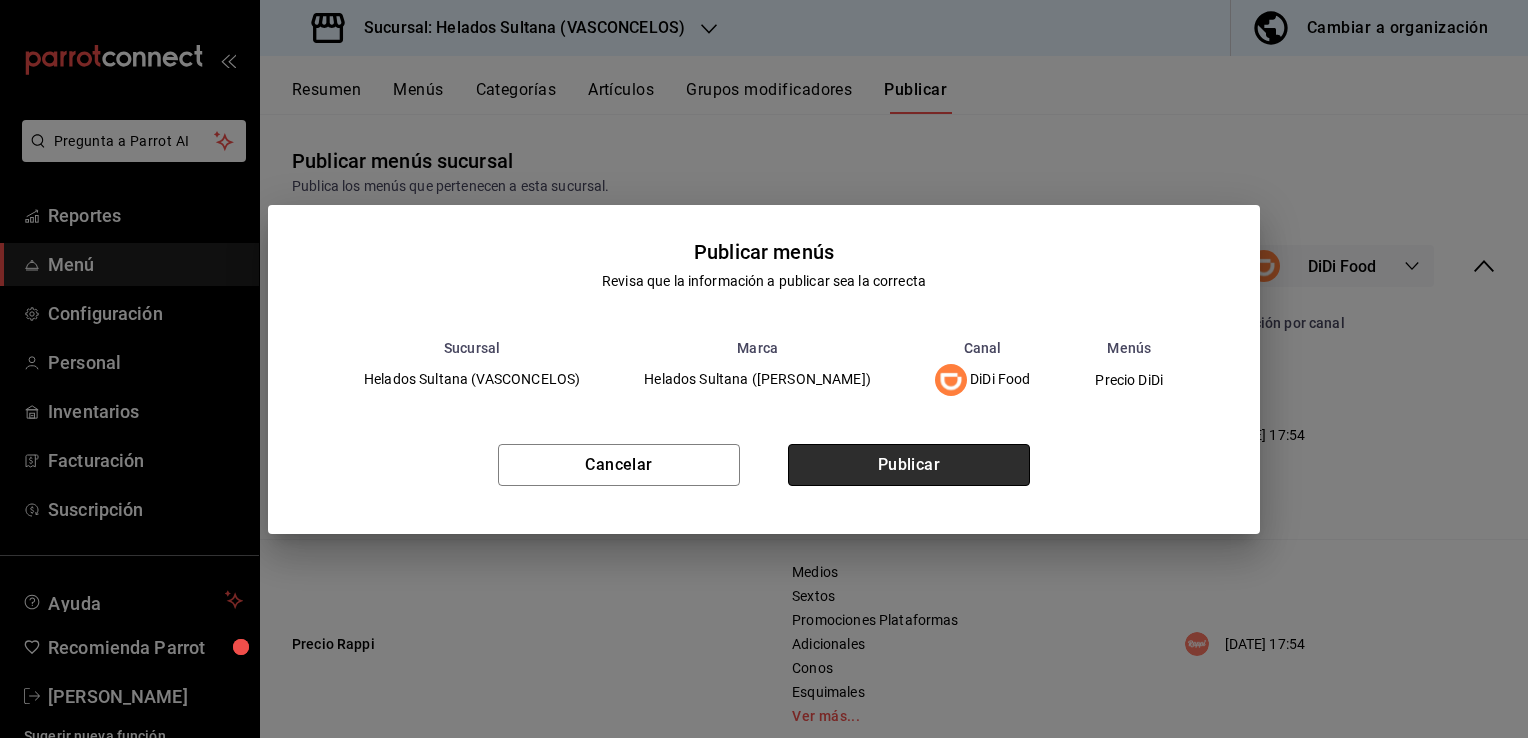click on "Publicar" at bounding box center [909, 465] 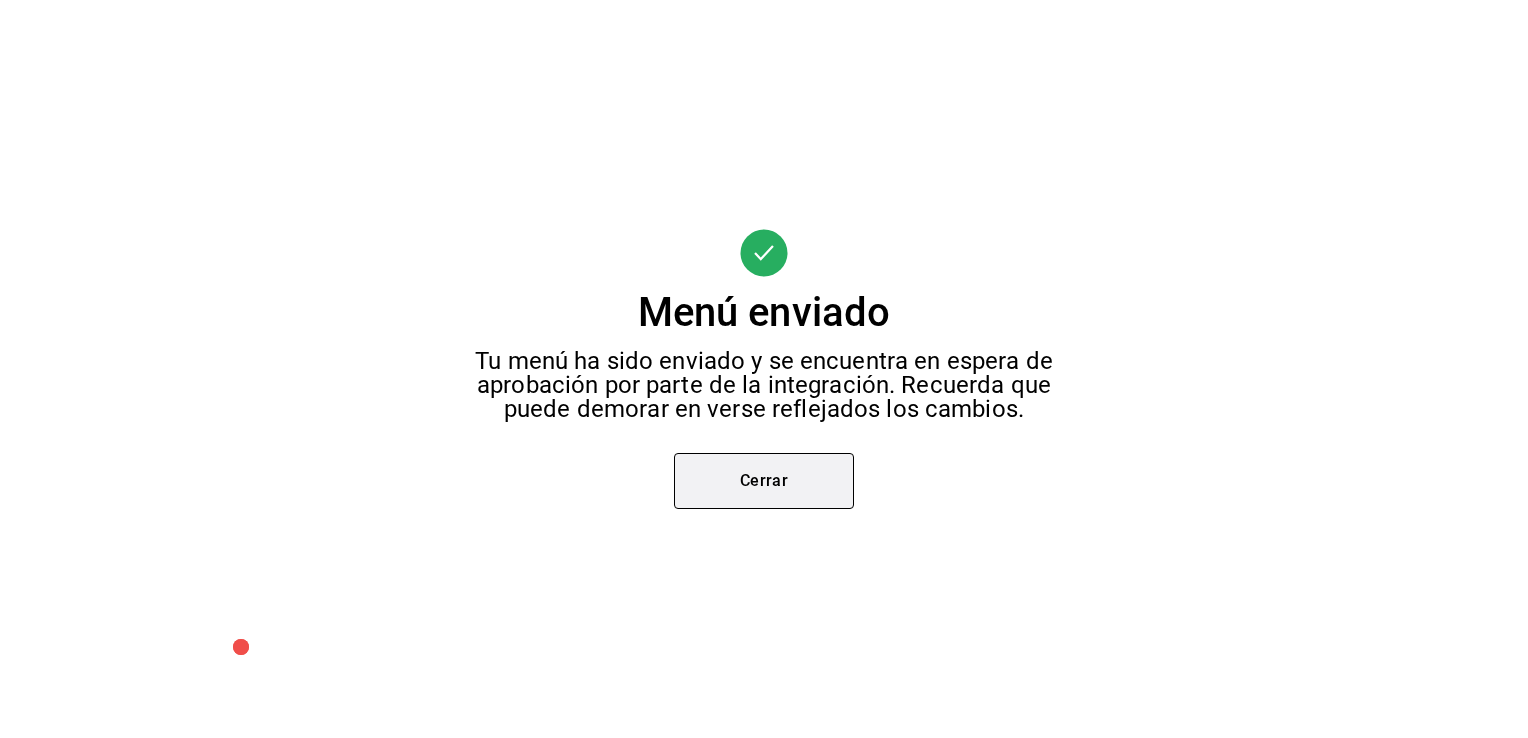 click on "Cerrar" at bounding box center (764, 481) 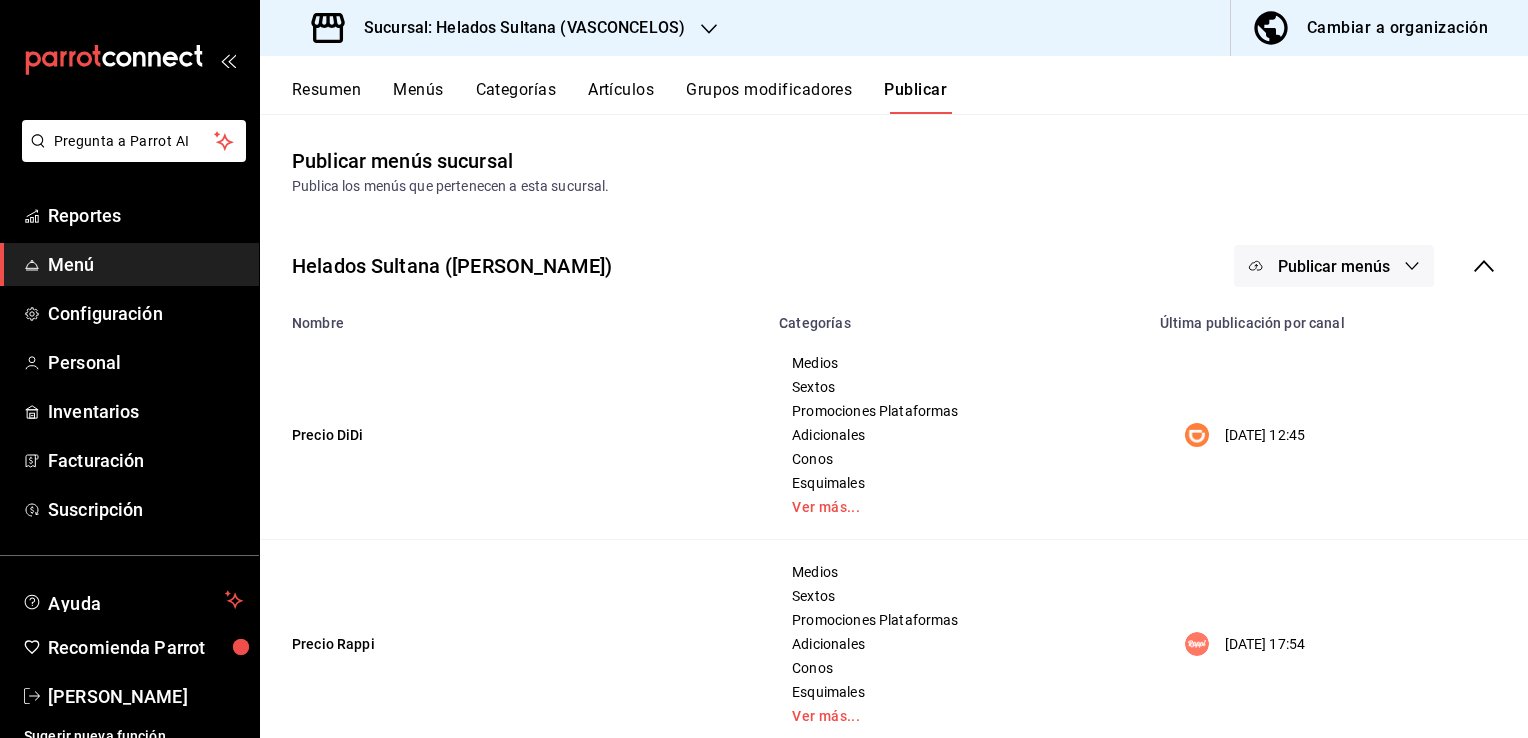 click on "Publicar menús" at bounding box center [1334, 266] 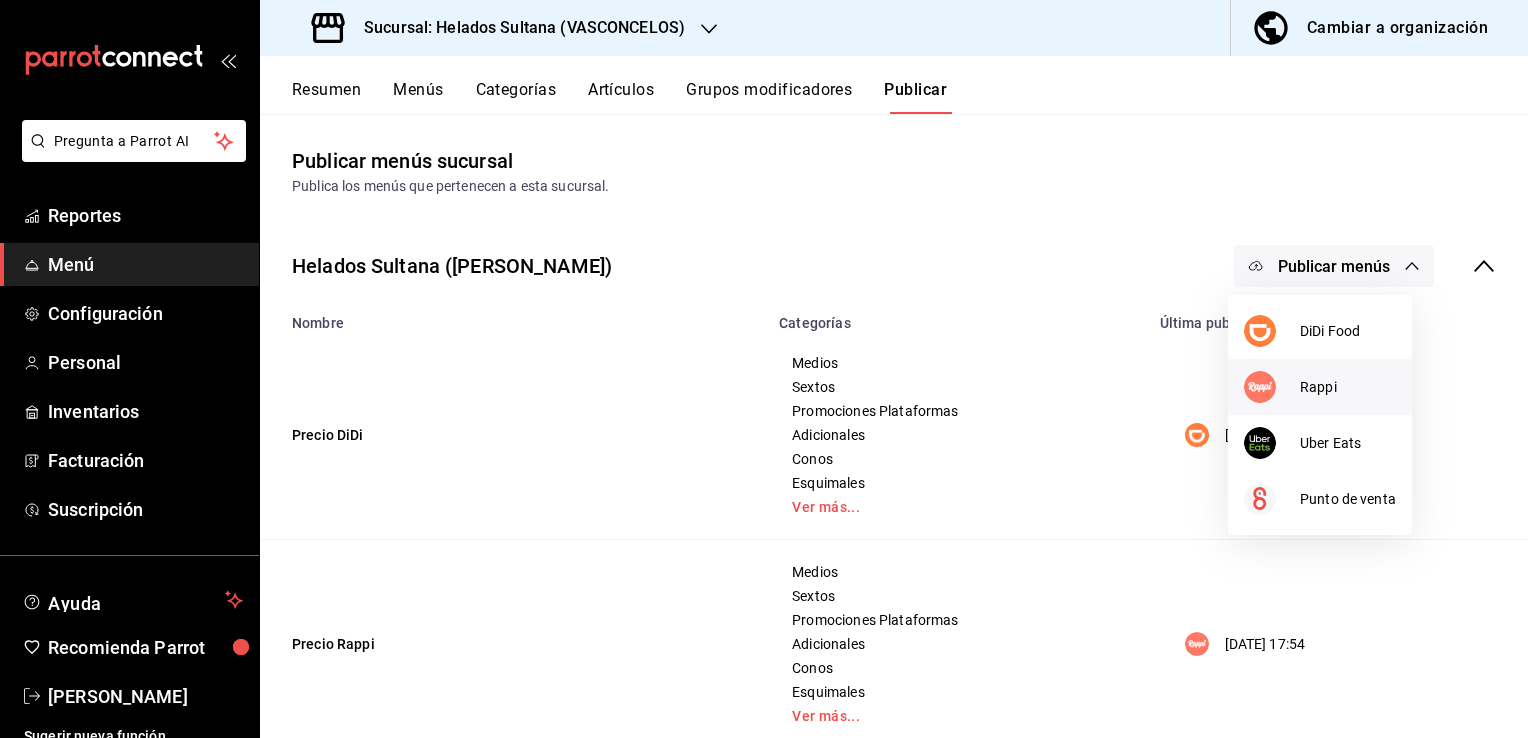 click on "Rappi" at bounding box center (1320, 387) 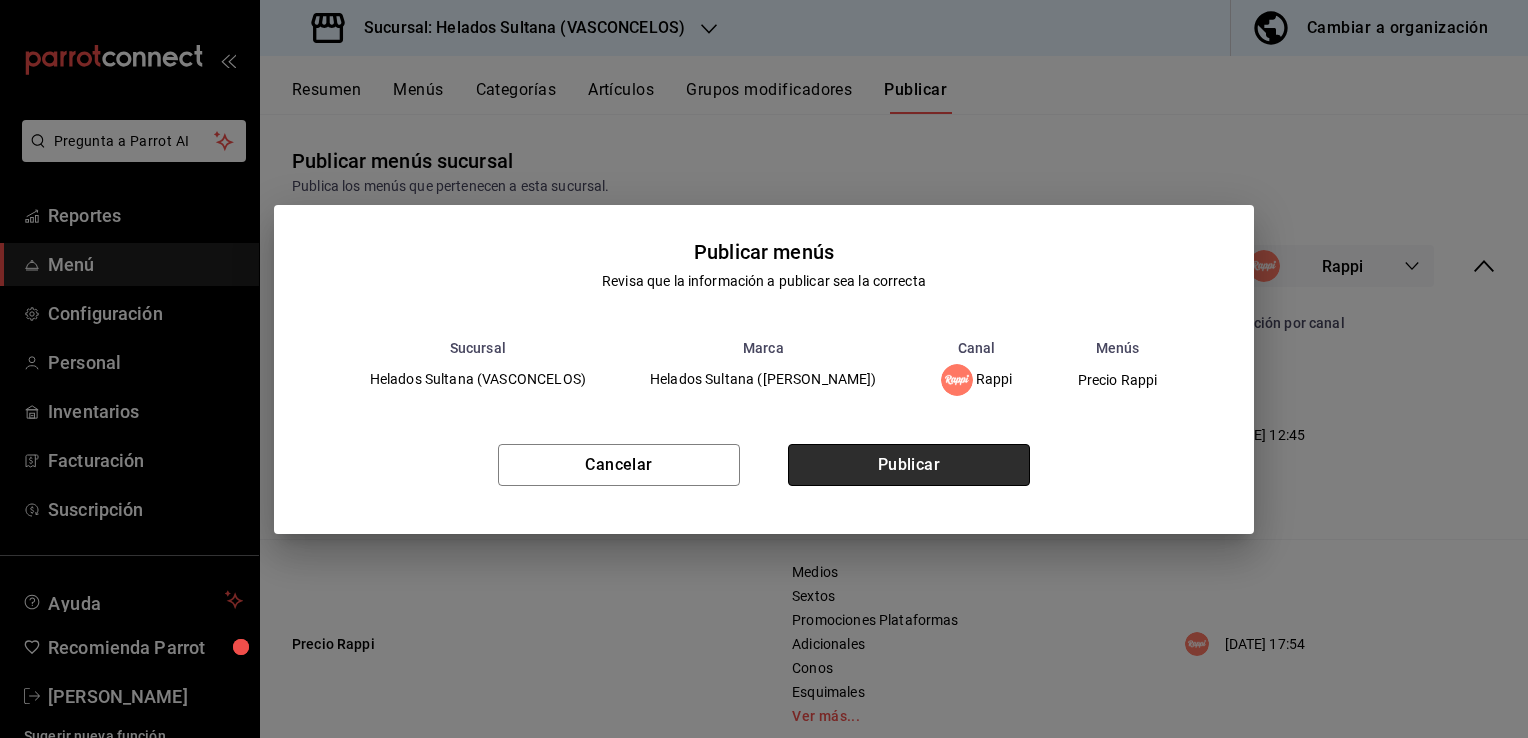 click on "Publicar" at bounding box center [909, 465] 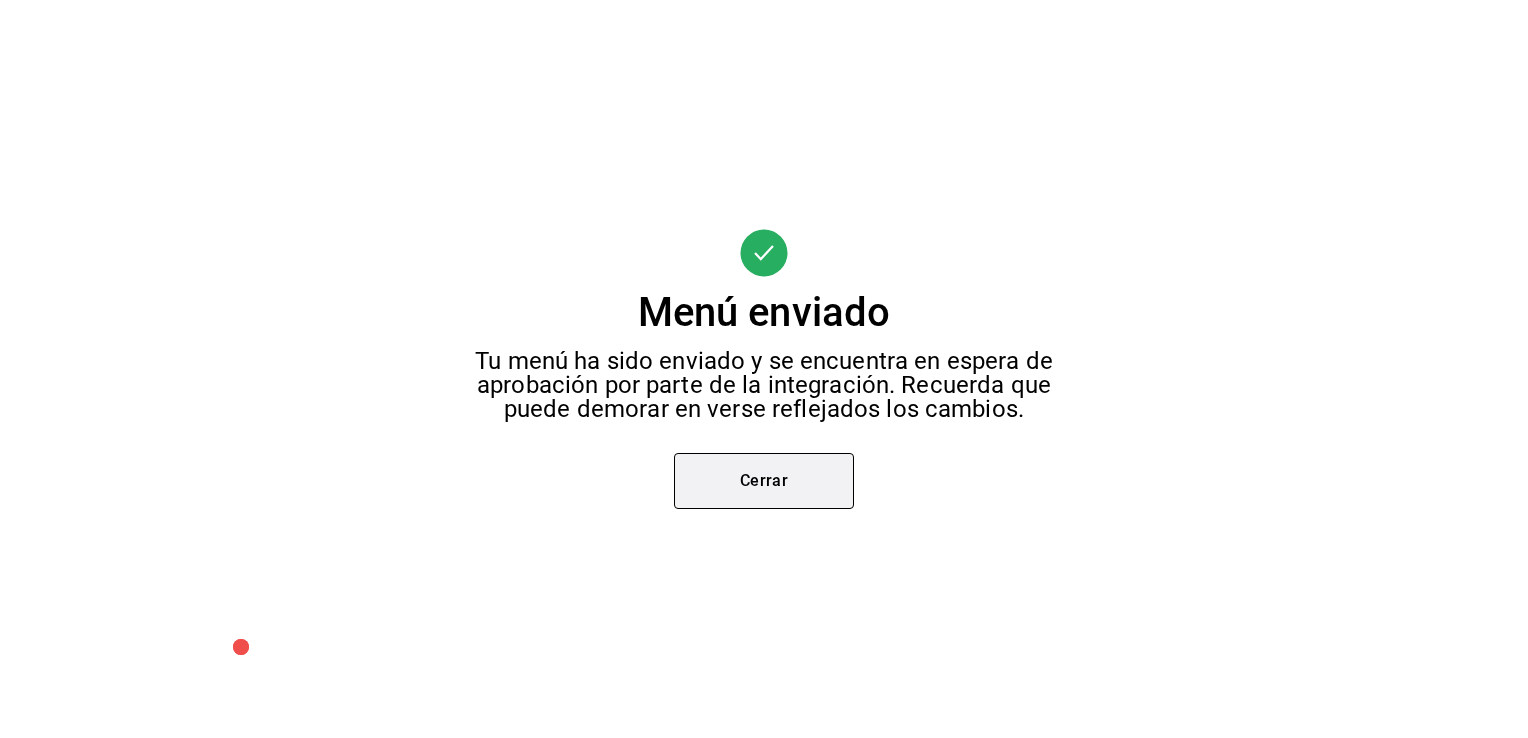 click on "Cerrar" at bounding box center (764, 481) 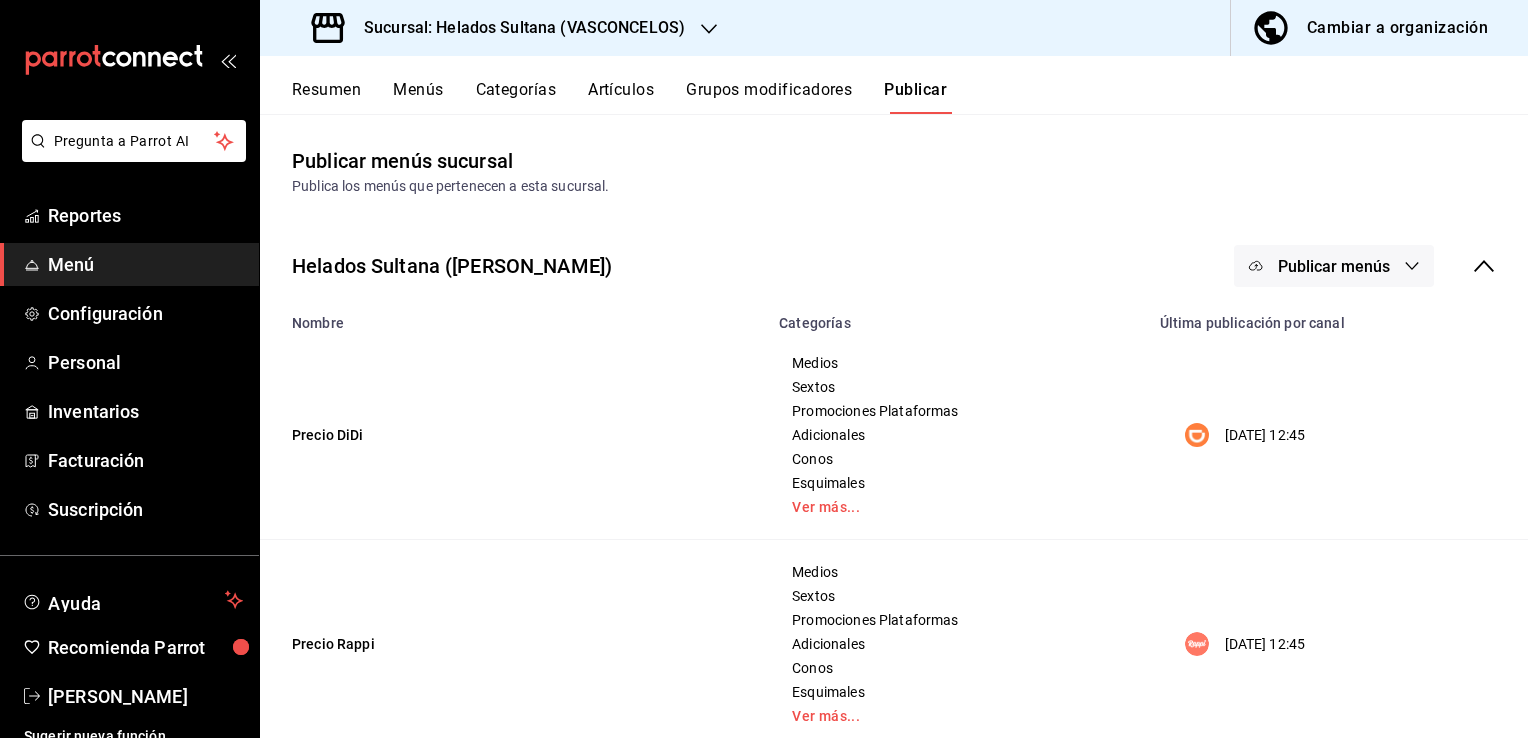 click on "Publicar menús" at bounding box center (1334, 266) 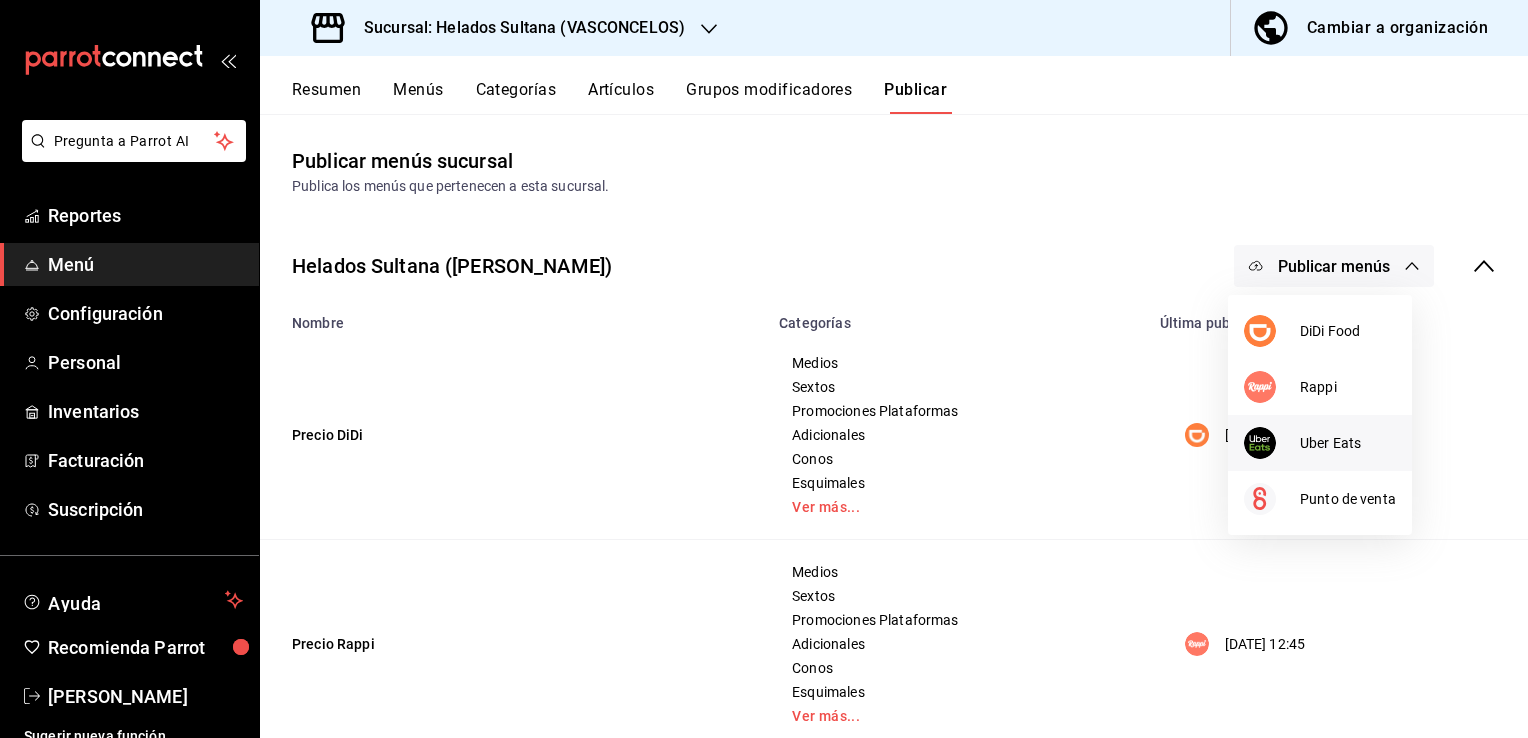 click at bounding box center (1272, 443) 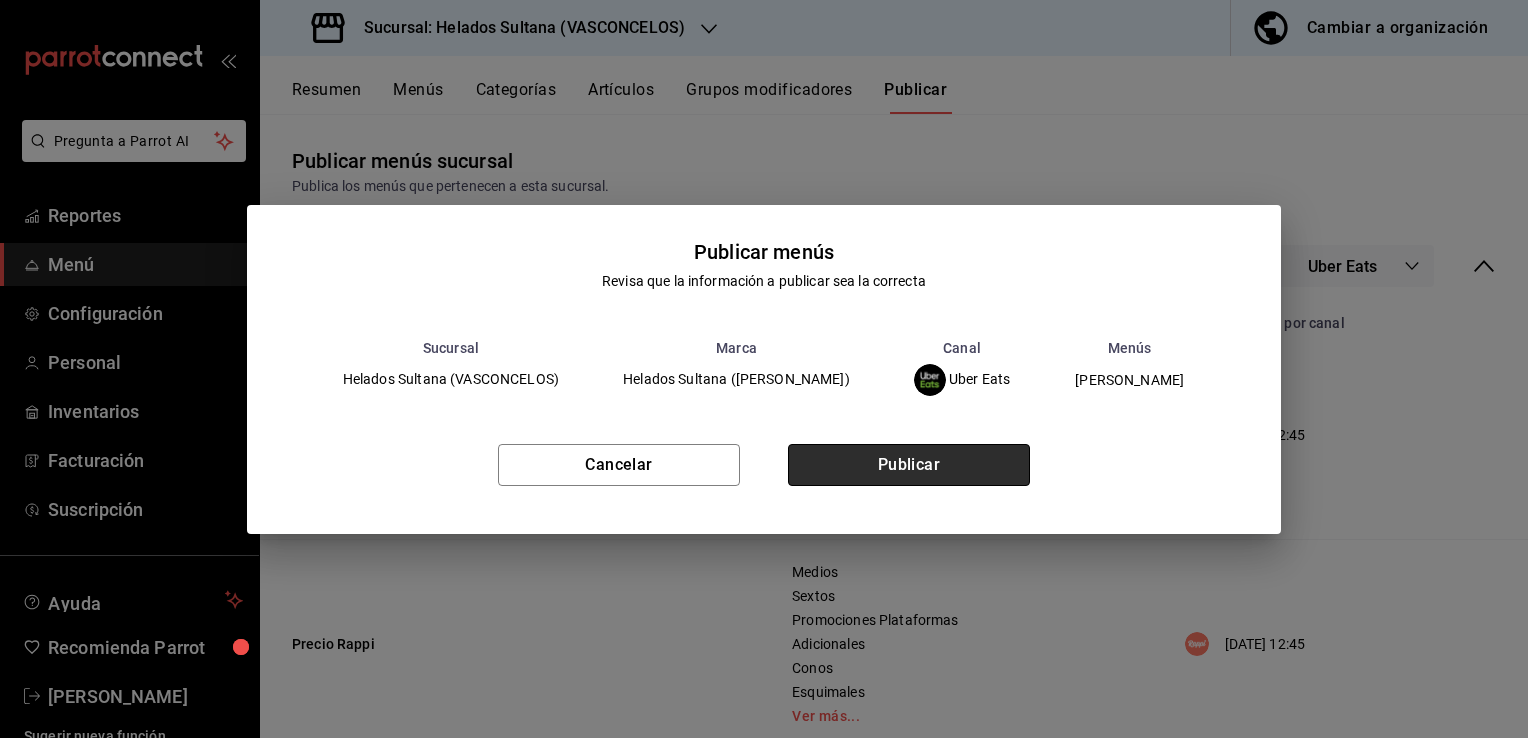 click on "Publicar" at bounding box center (909, 465) 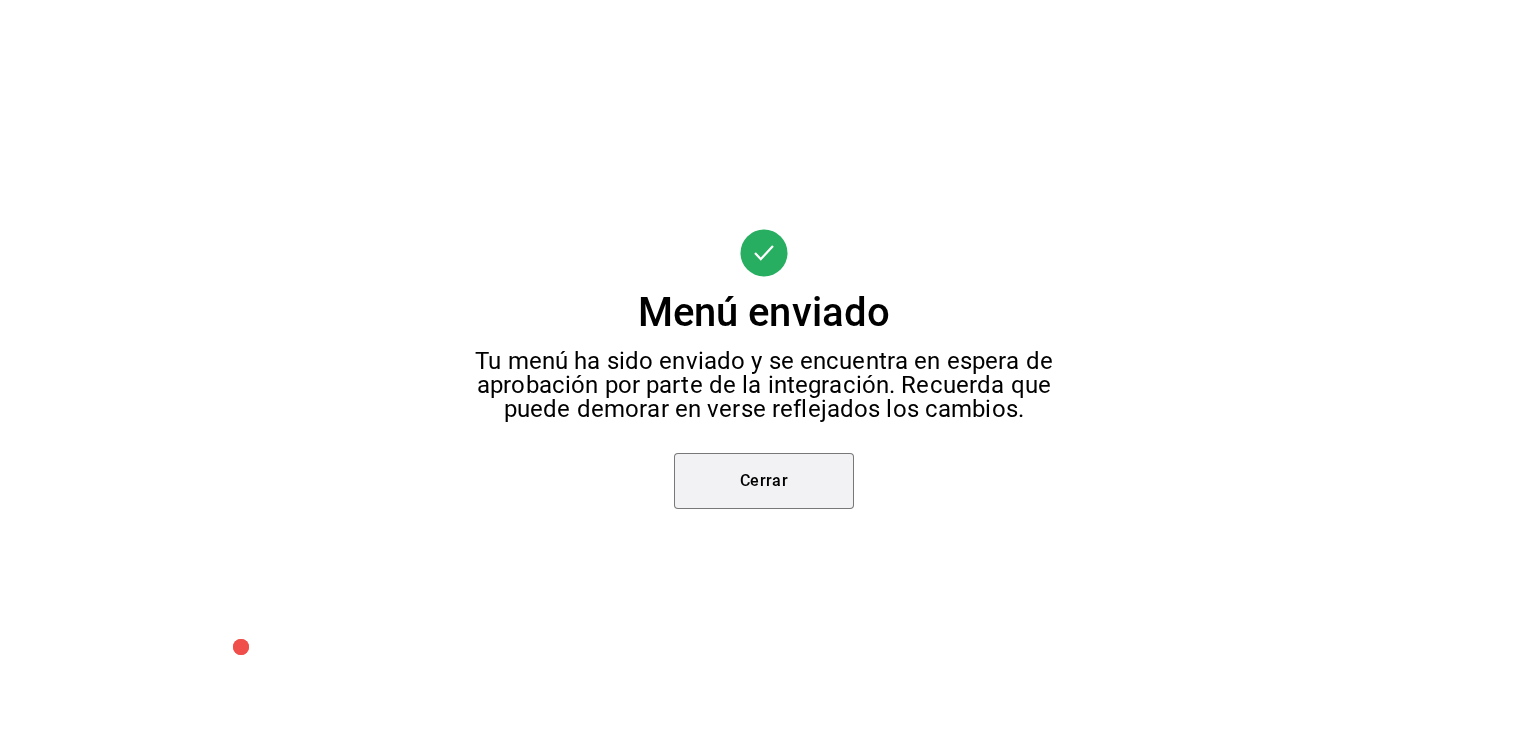 click on "Cerrar" at bounding box center (764, 481) 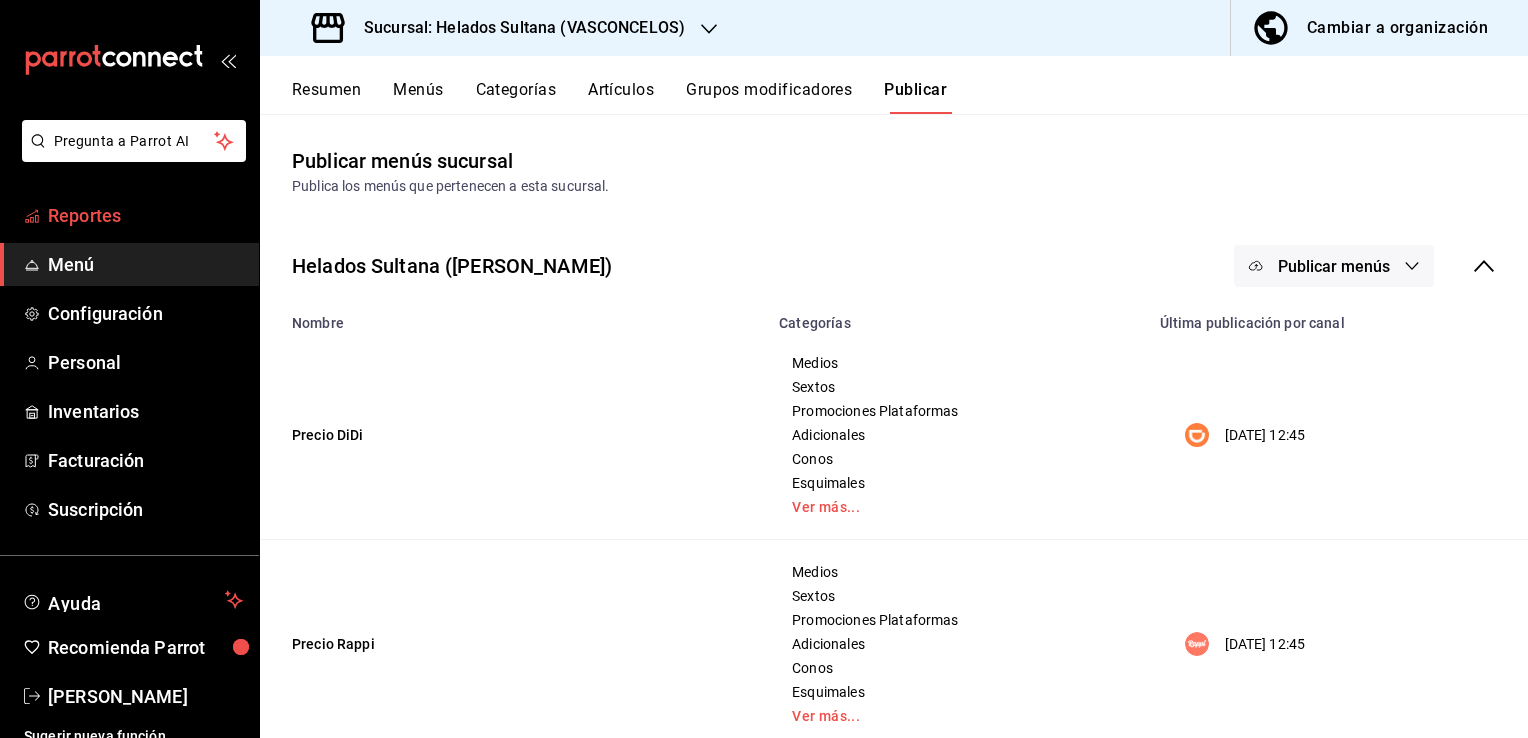 click on "Reportes" at bounding box center (129, 215) 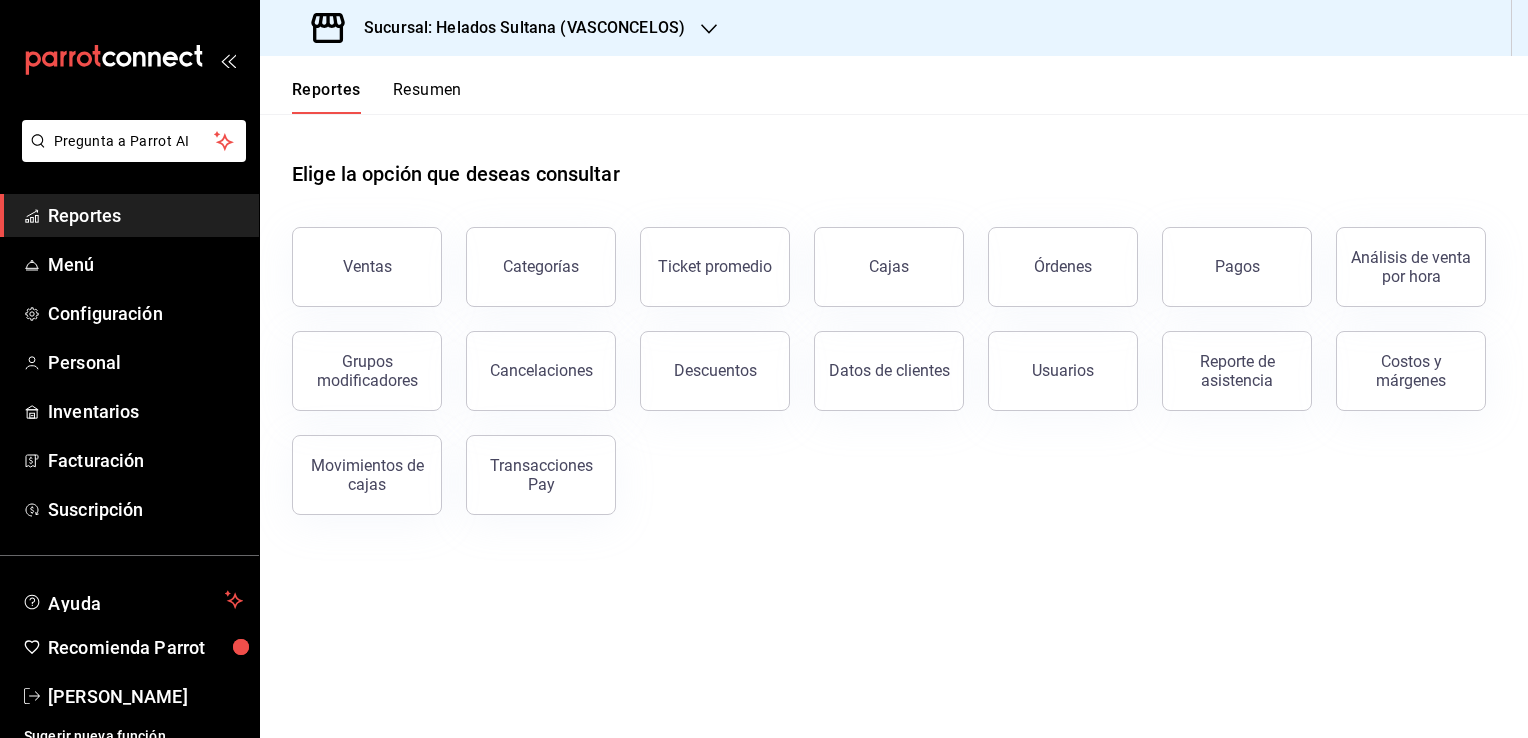 click on "Resumen" at bounding box center [427, 97] 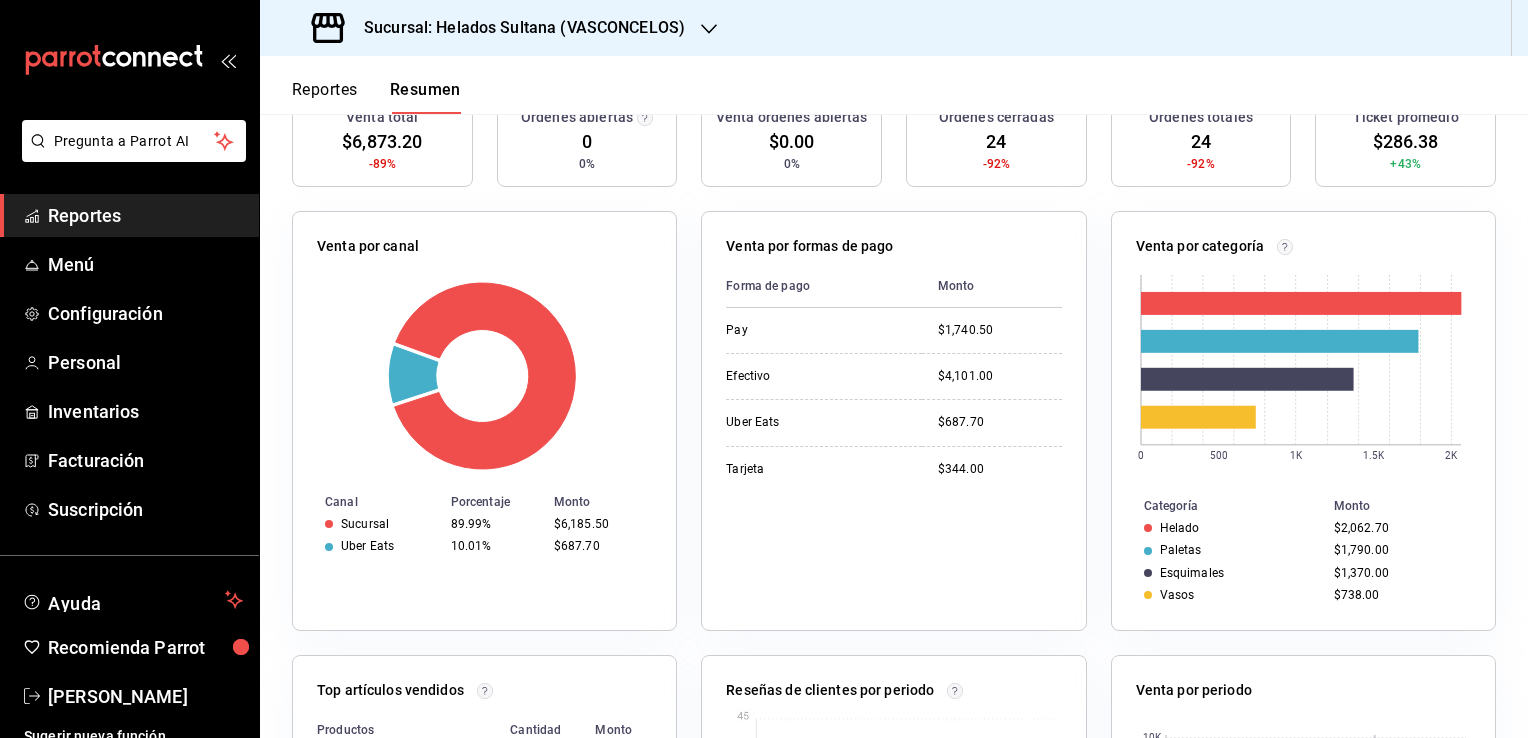 scroll, scrollTop: 0, scrollLeft: 0, axis: both 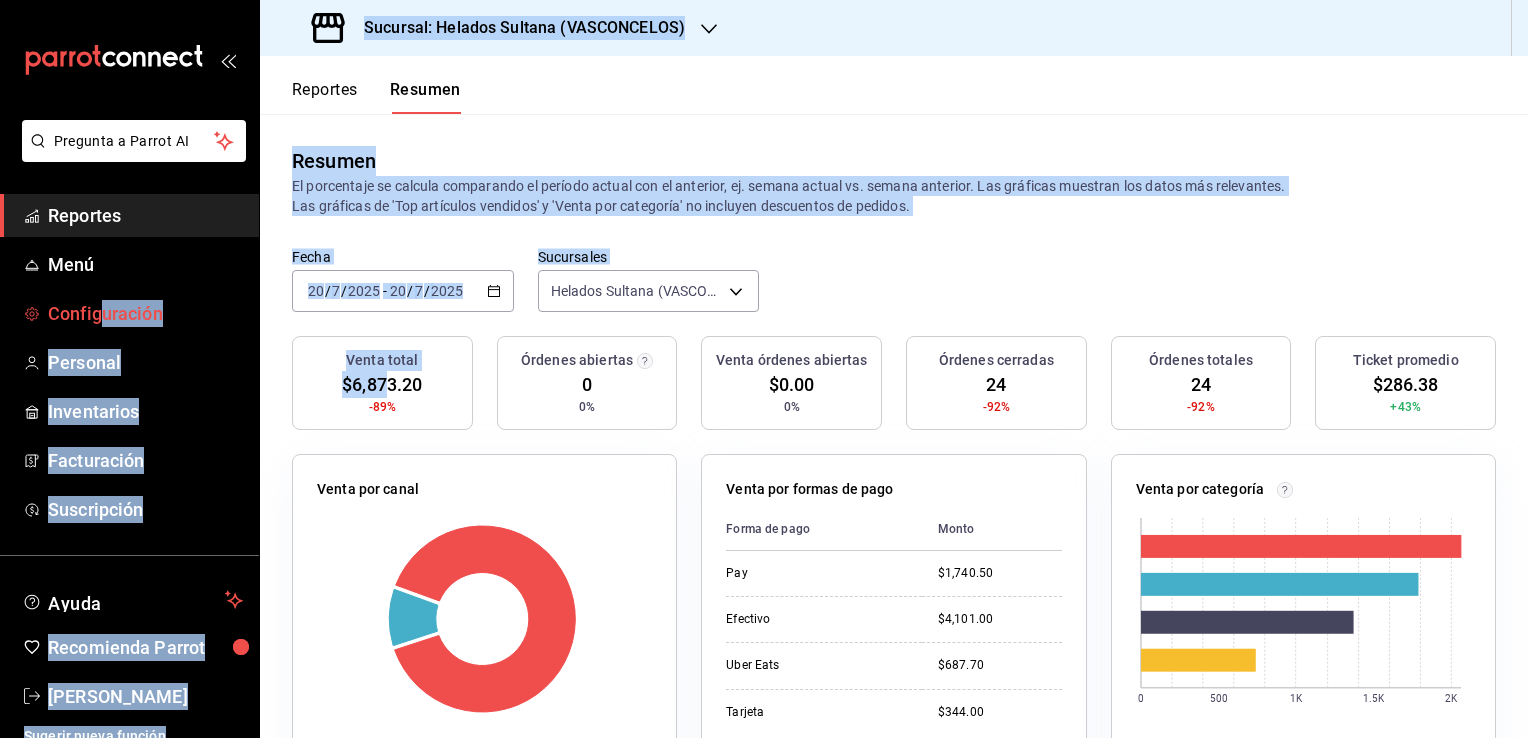 drag, startPoint x: 380, startPoint y: 373, endPoint x: 108, endPoint y: 308, distance: 279.65872 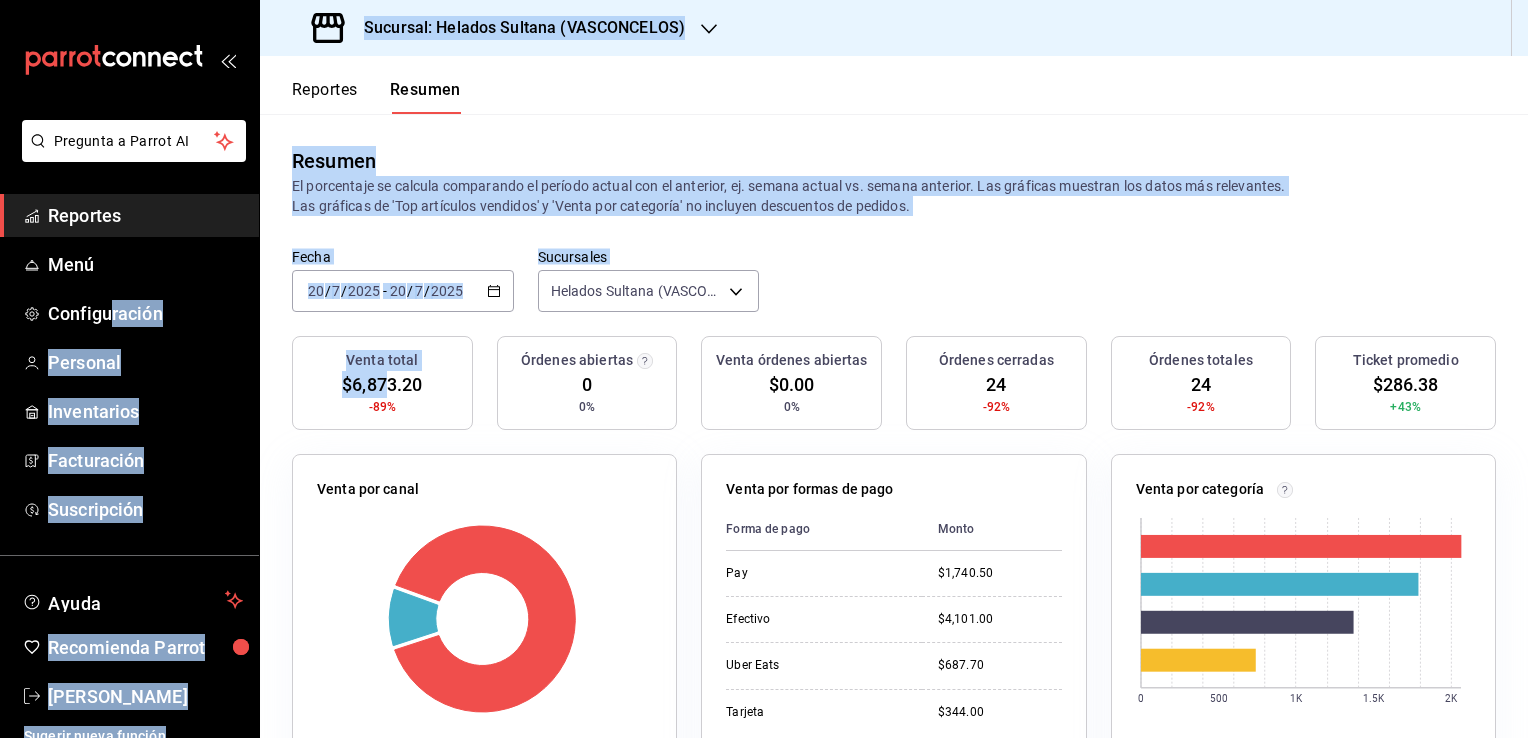 drag, startPoint x: 108, startPoint y: 308, endPoint x: 82, endPoint y: 221, distance: 90.80198 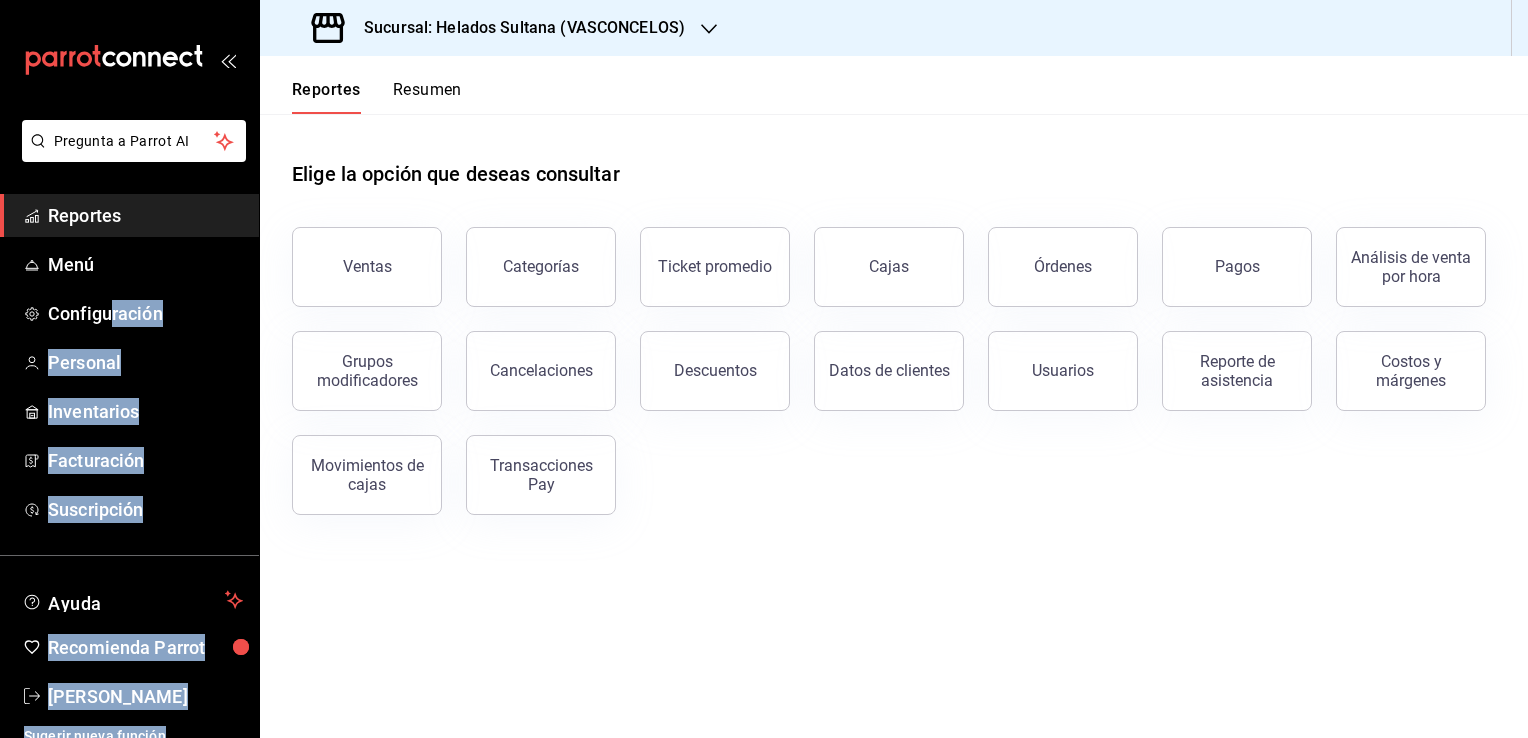 click on "Reportes" at bounding box center [145, 215] 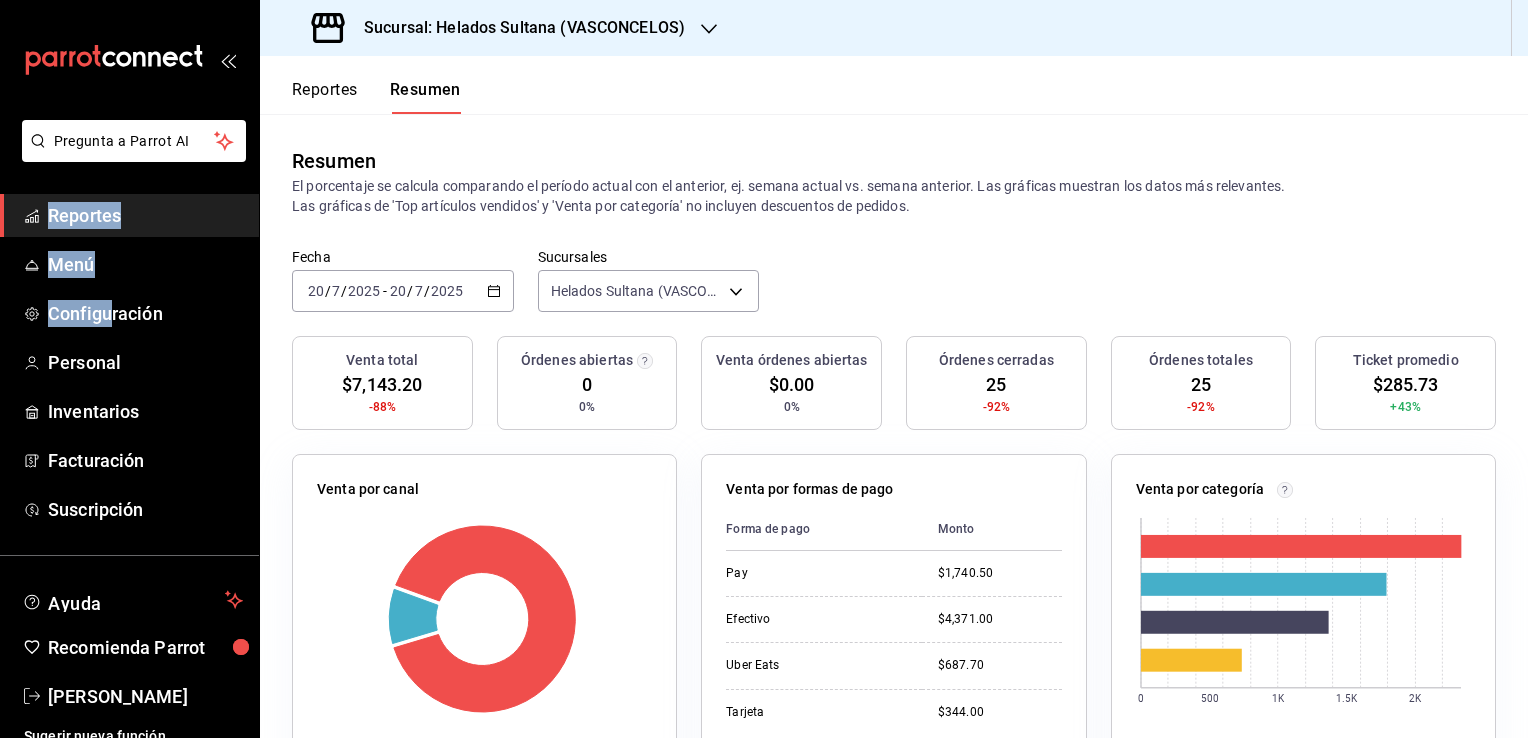 click on "Reportes" at bounding box center (325, 97) 